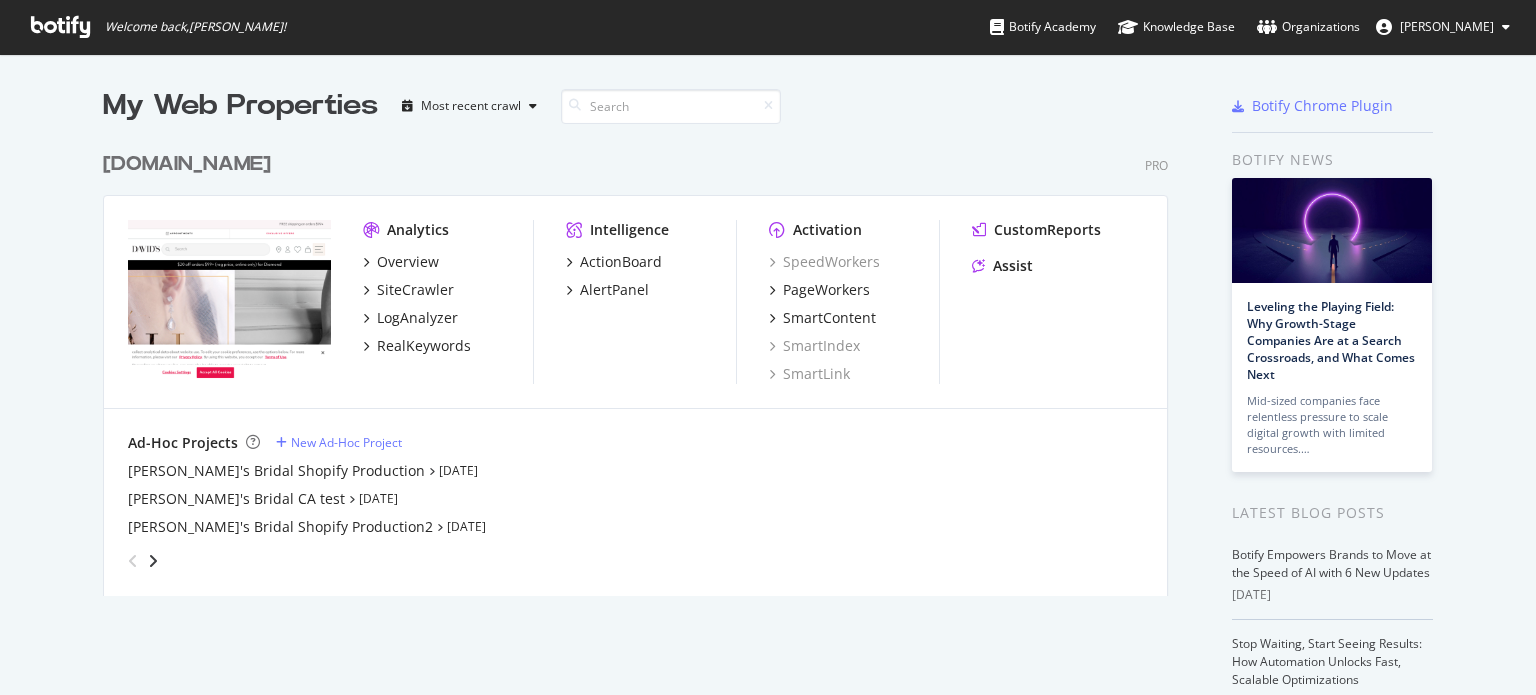 scroll, scrollTop: 0, scrollLeft: 0, axis: both 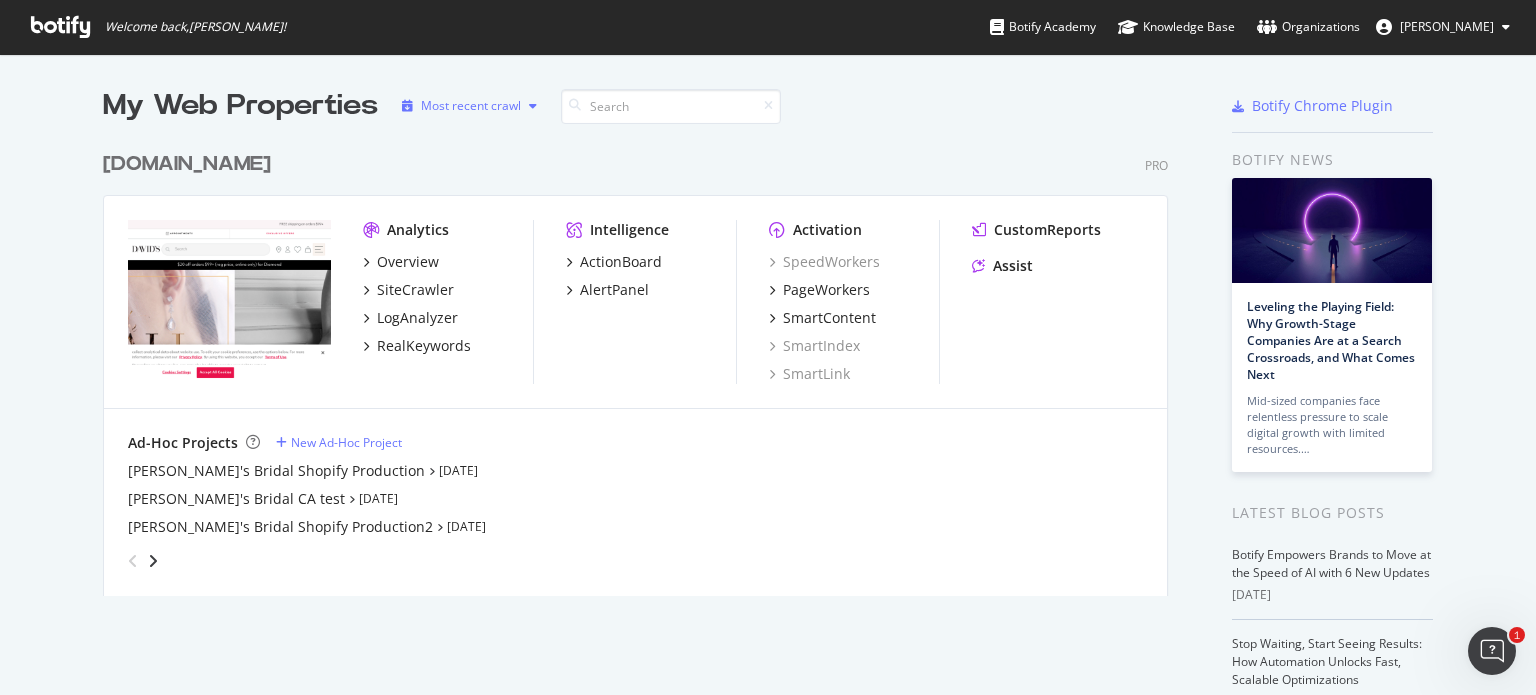 click on "Most recent crawl" at bounding box center [471, 106] 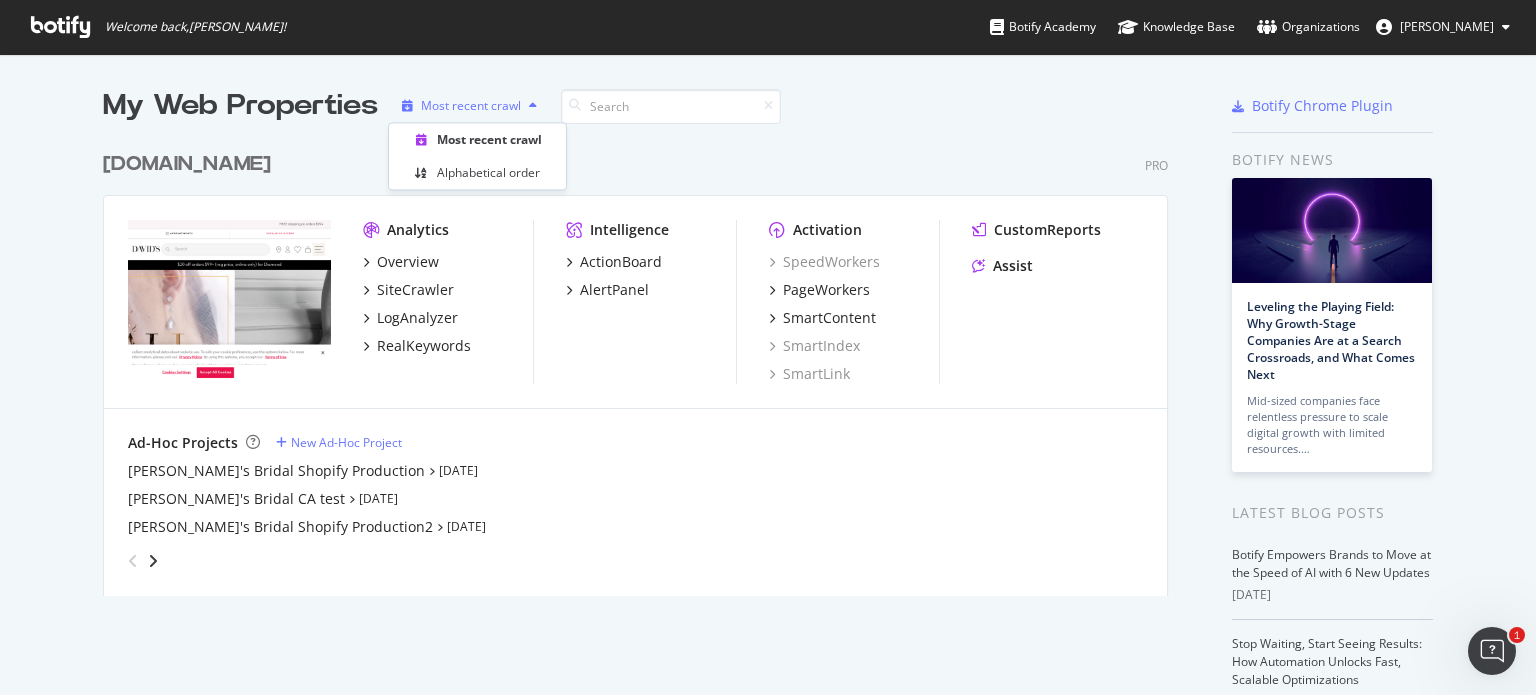 click on "Most recent crawl" at bounding box center (471, 106) 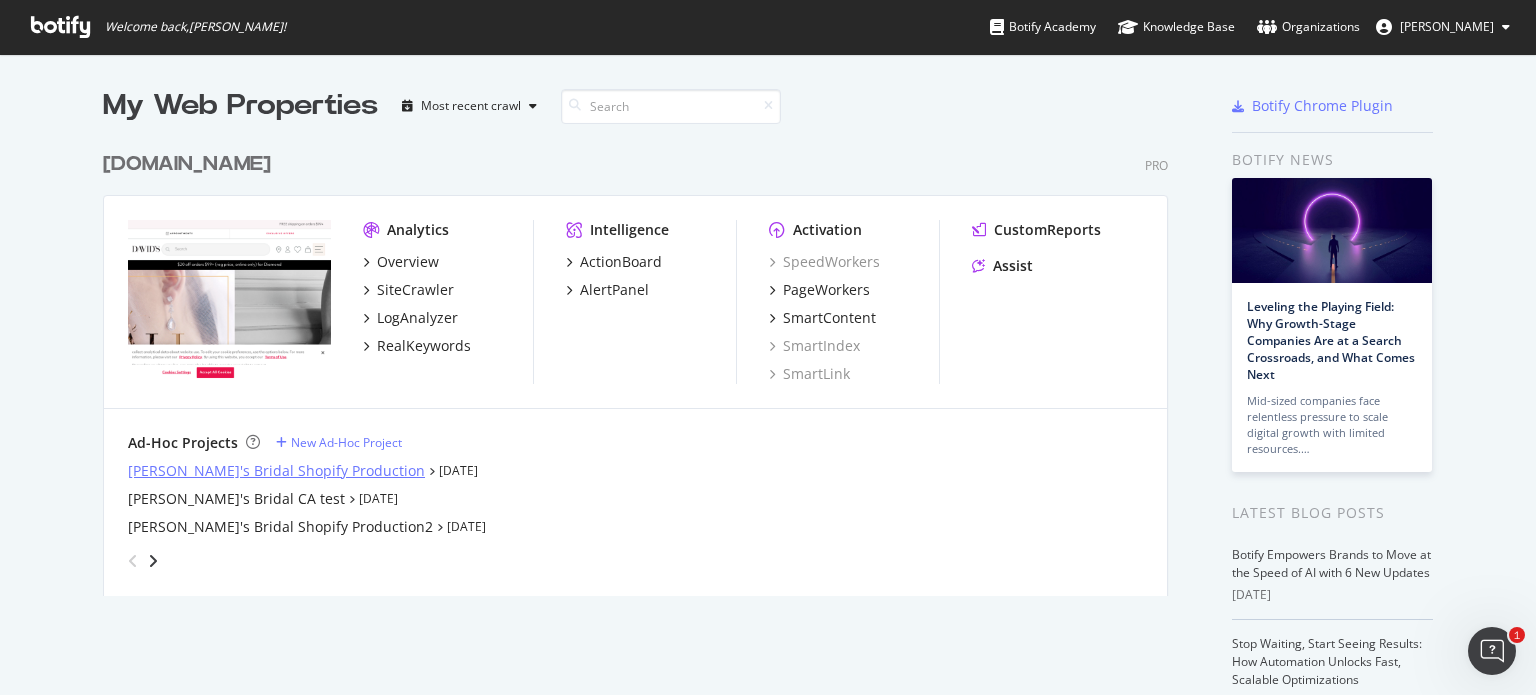 click on "[PERSON_NAME]'s Bridal Shopify Production" at bounding box center [276, 471] 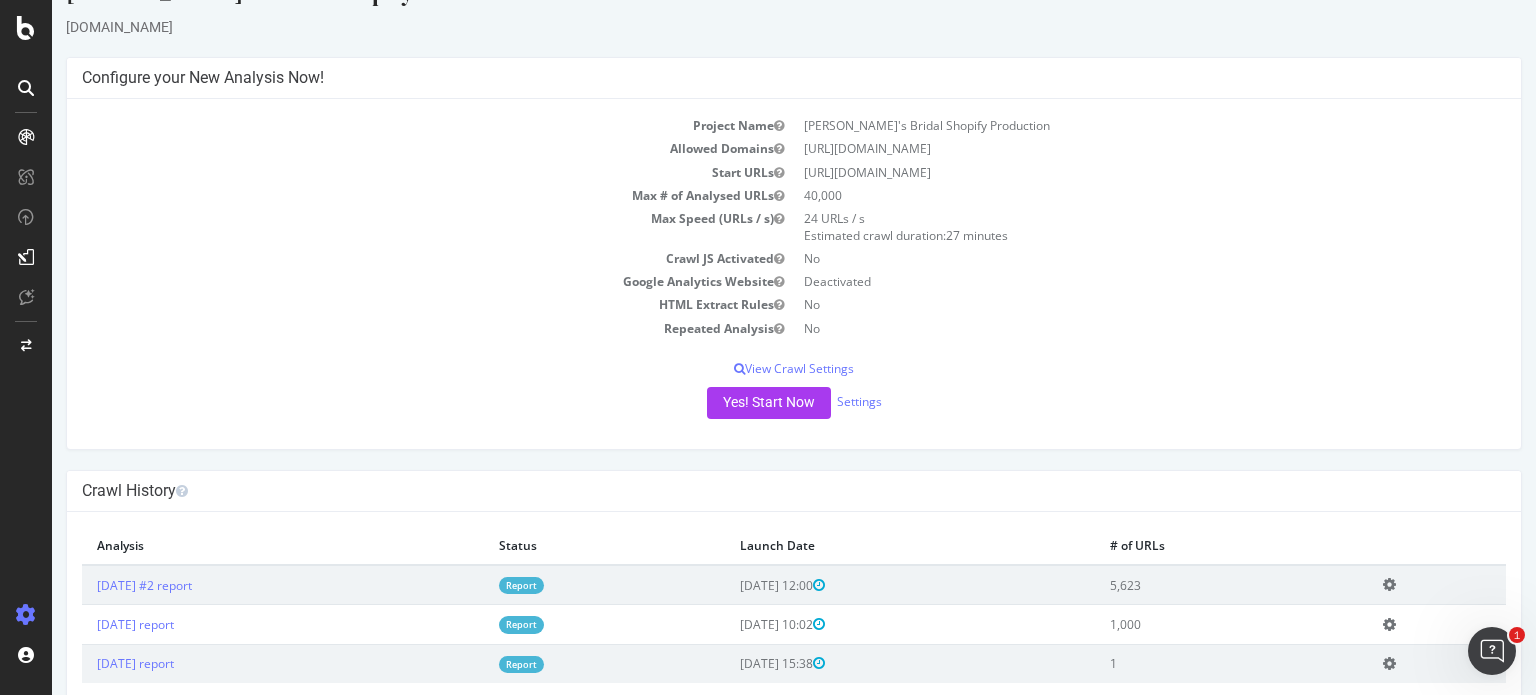 scroll, scrollTop: 86, scrollLeft: 0, axis: vertical 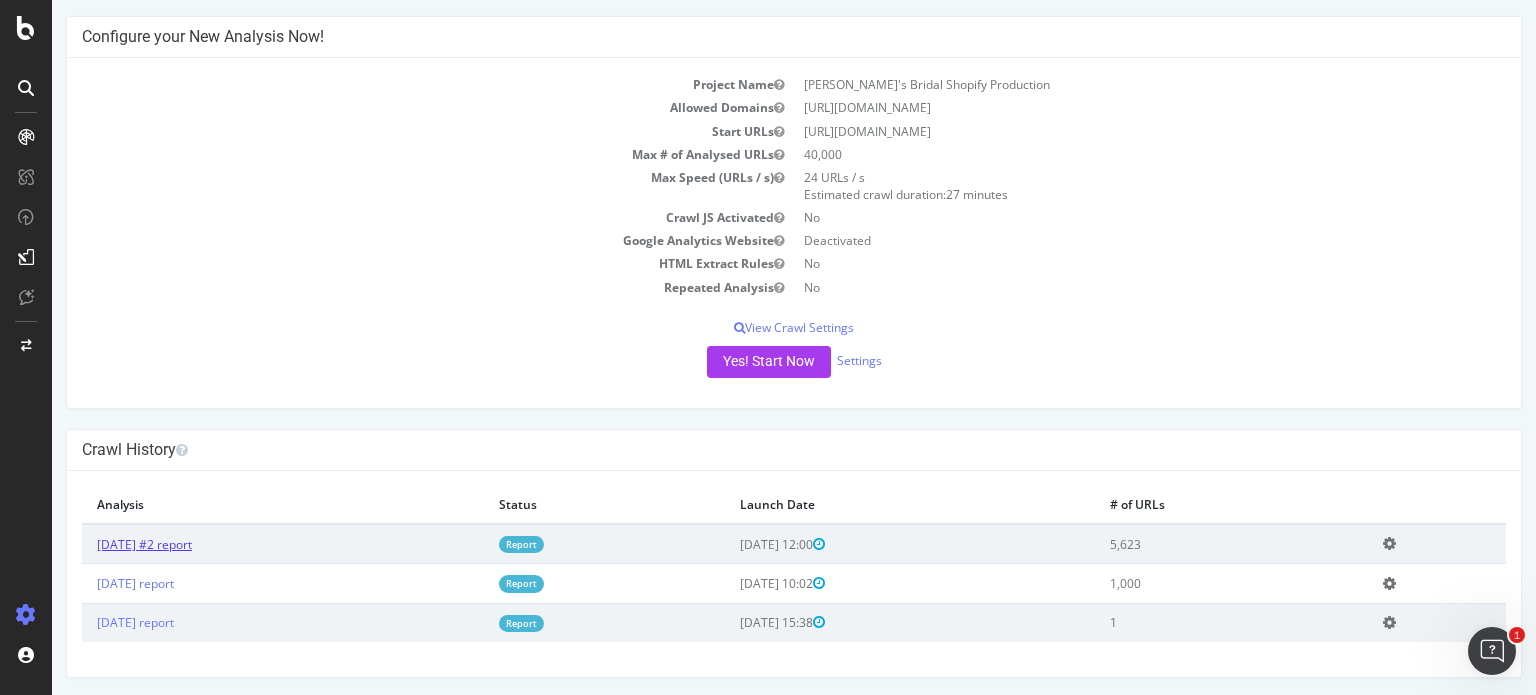 click on "[DATE] #2
report" at bounding box center (144, 544) 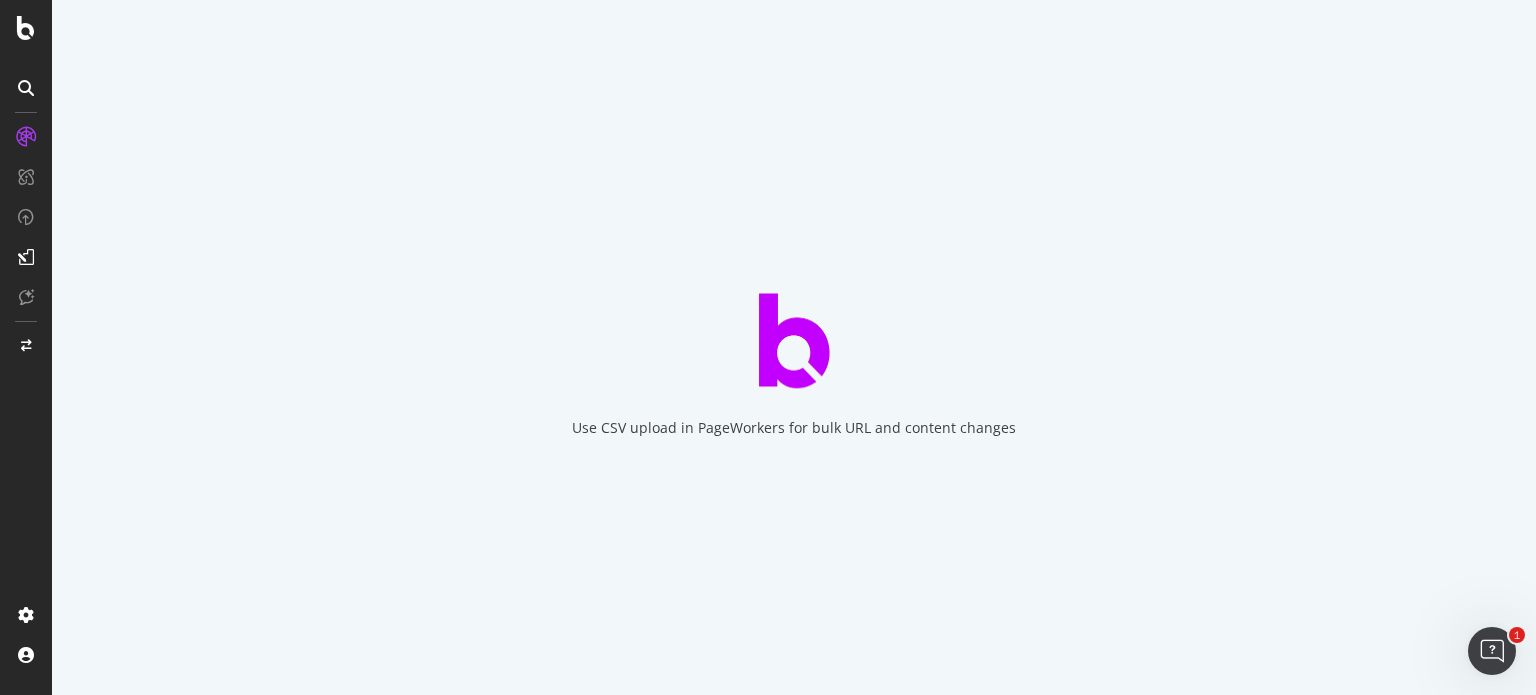 scroll, scrollTop: 0, scrollLeft: 0, axis: both 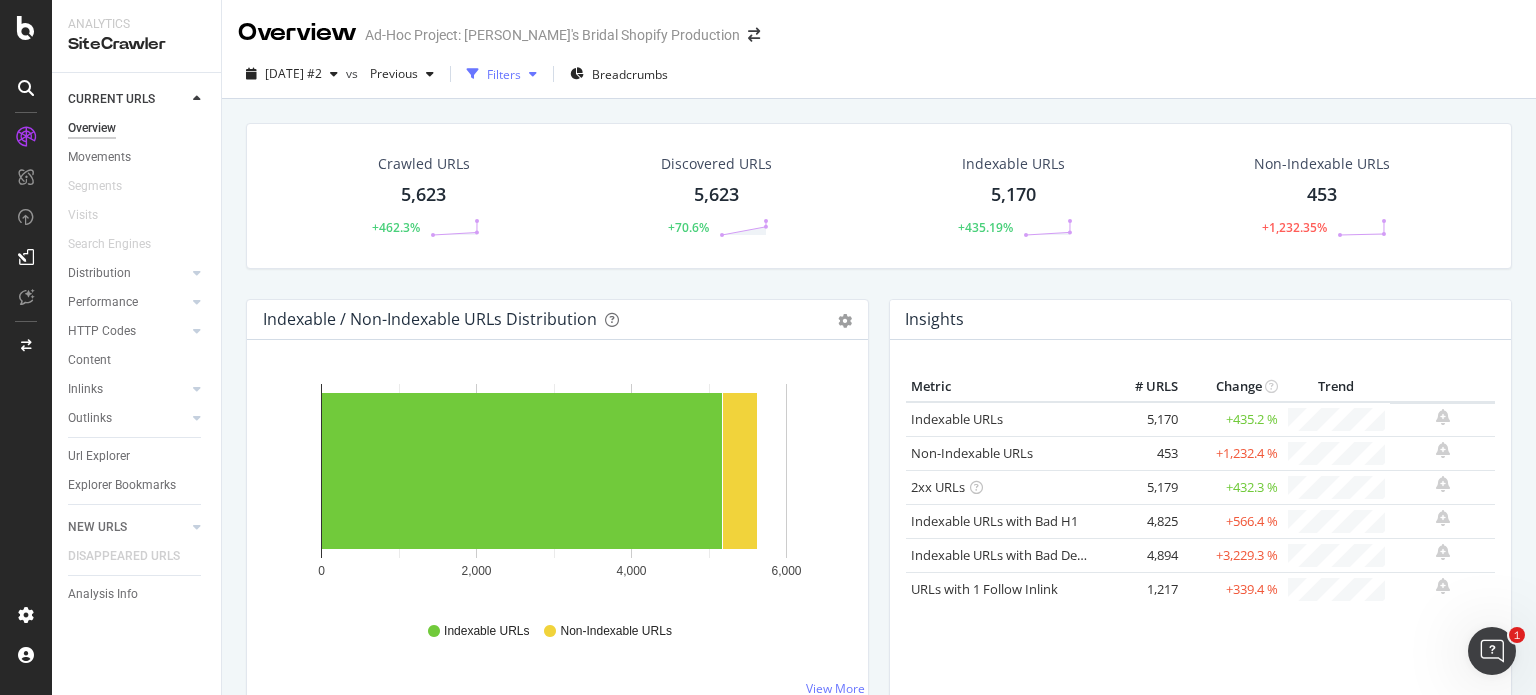 click on "Filters" at bounding box center [504, 74] 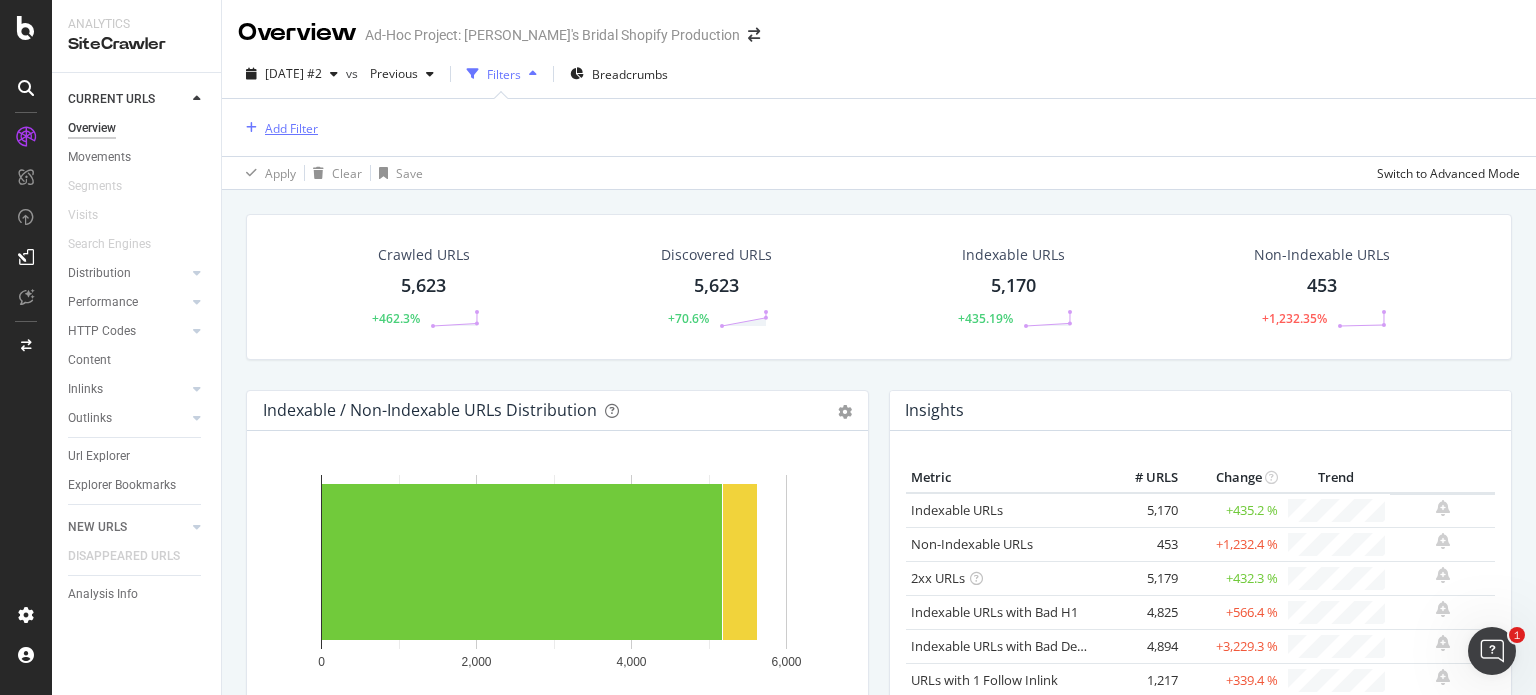 click on "Add Filter" at bounding box center (291, 128) 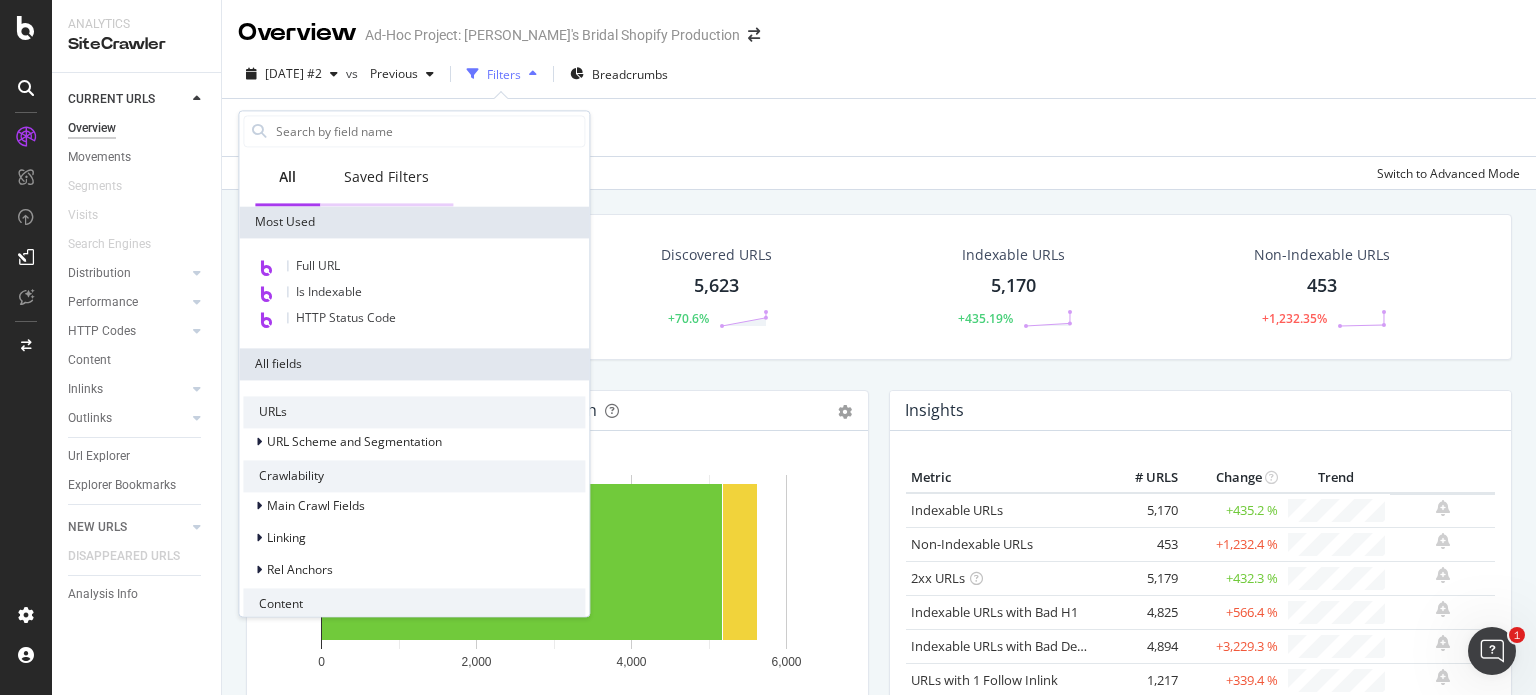 click on "Saved Filters" at bounding box center [386, 177] 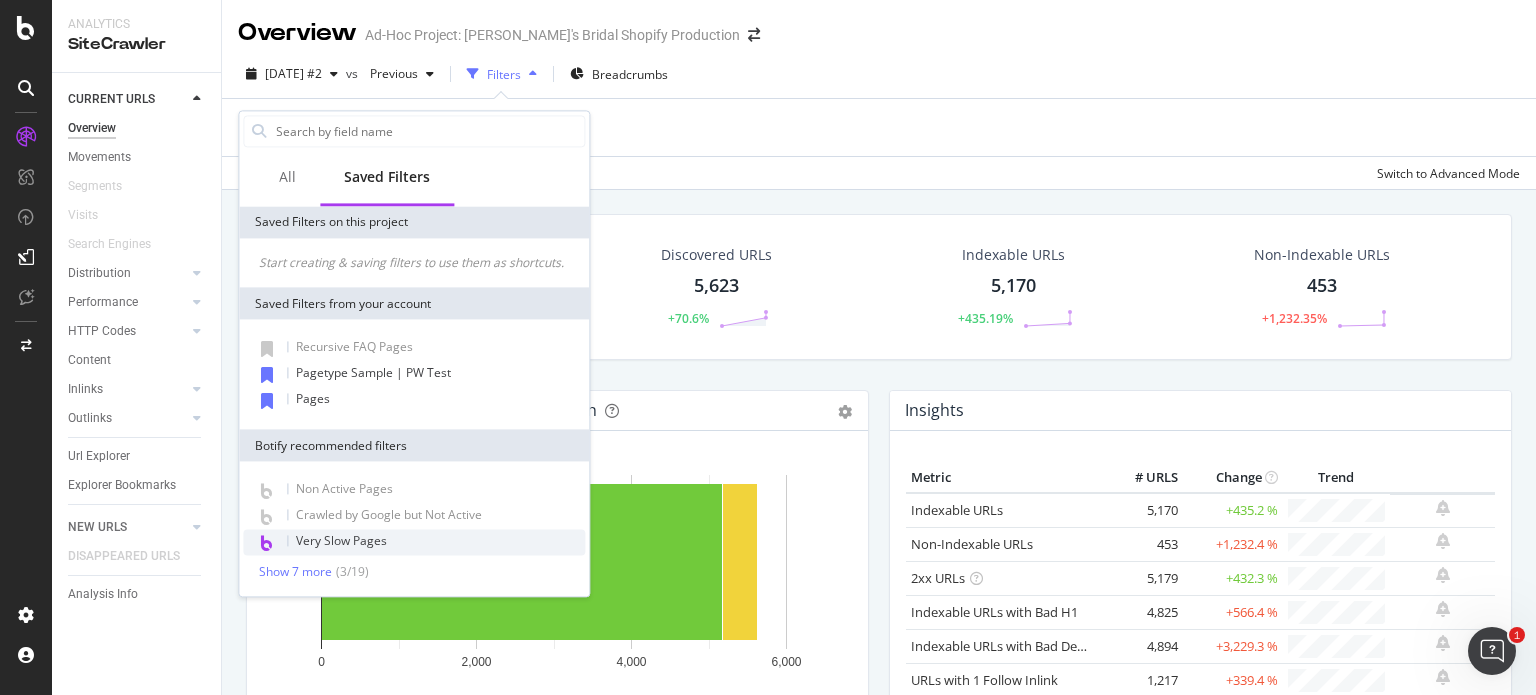 click on "Very Slow Pages" at bounding box center [341, 541] 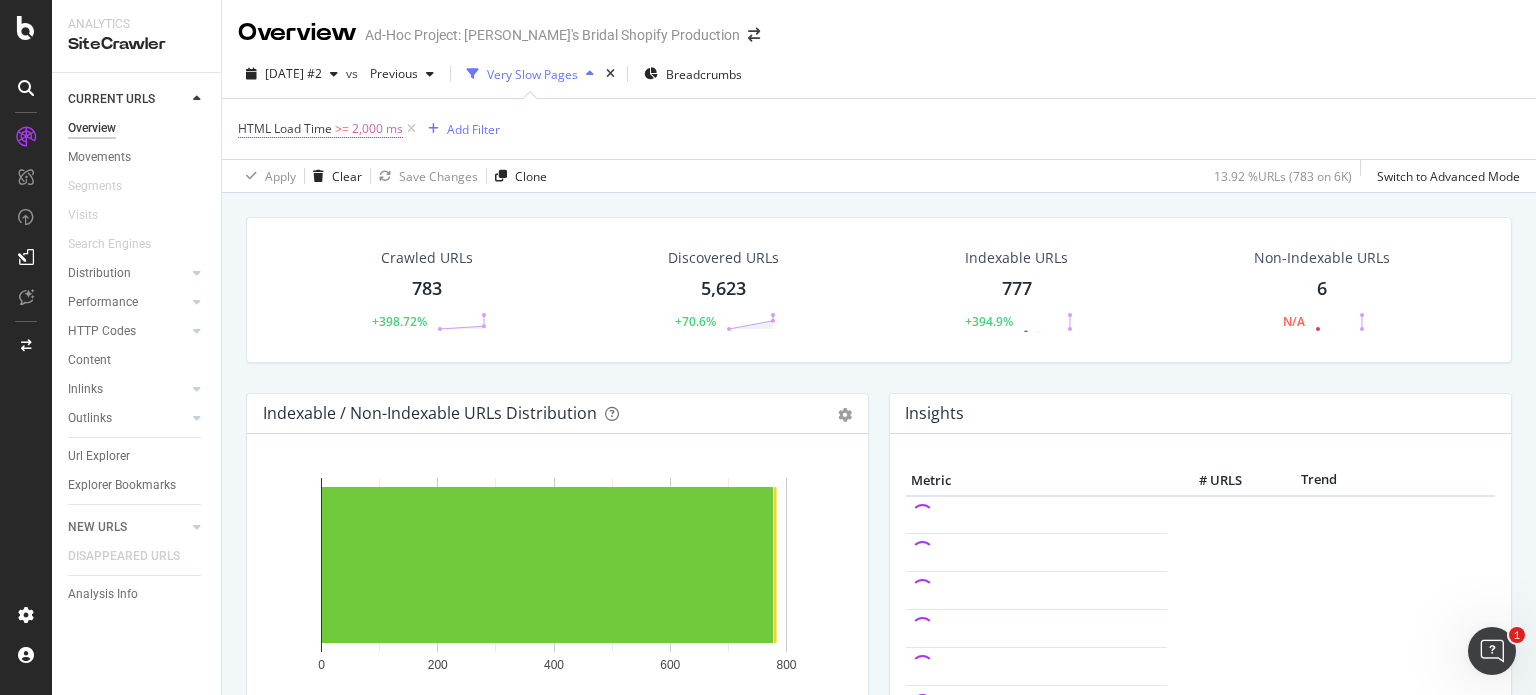 click on "2,000 ms" at bounding box center [377, 129] 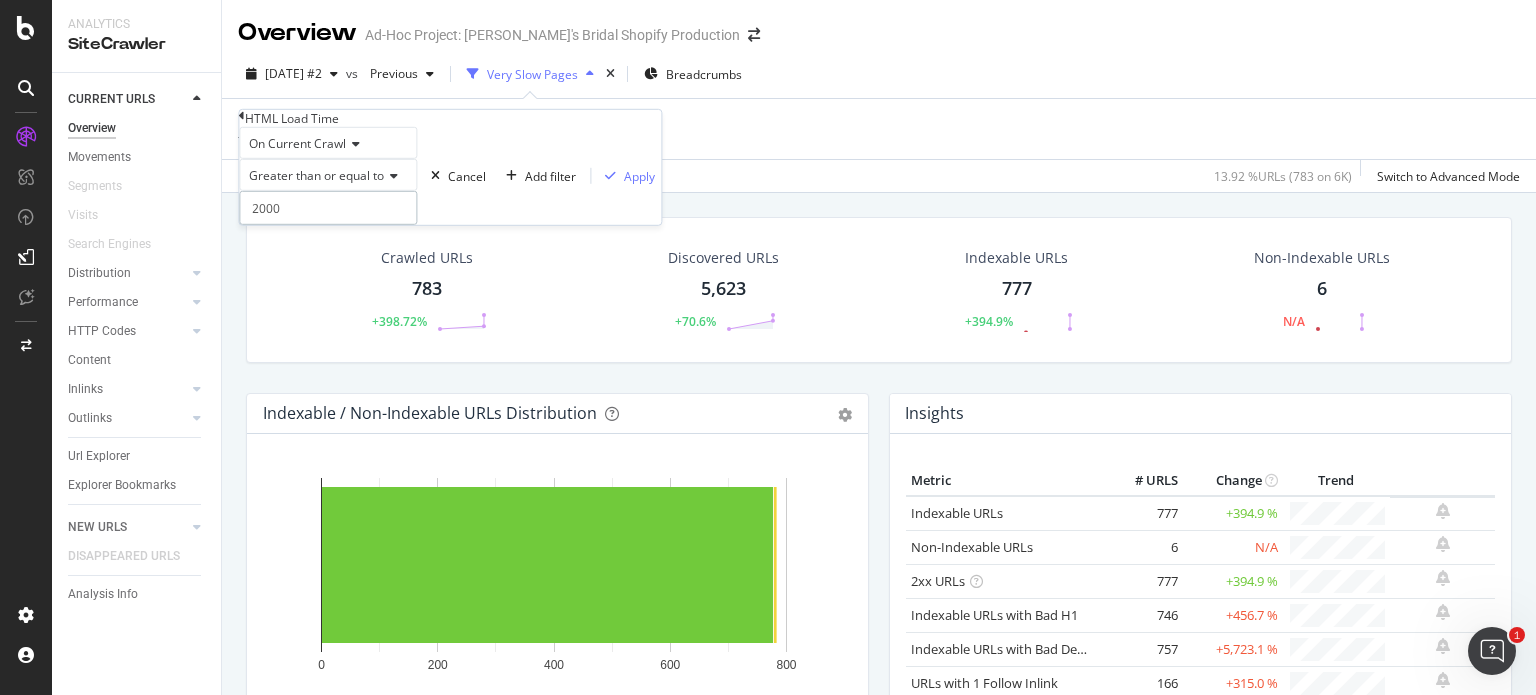 click on "2000" at bounding box center [328, 208] 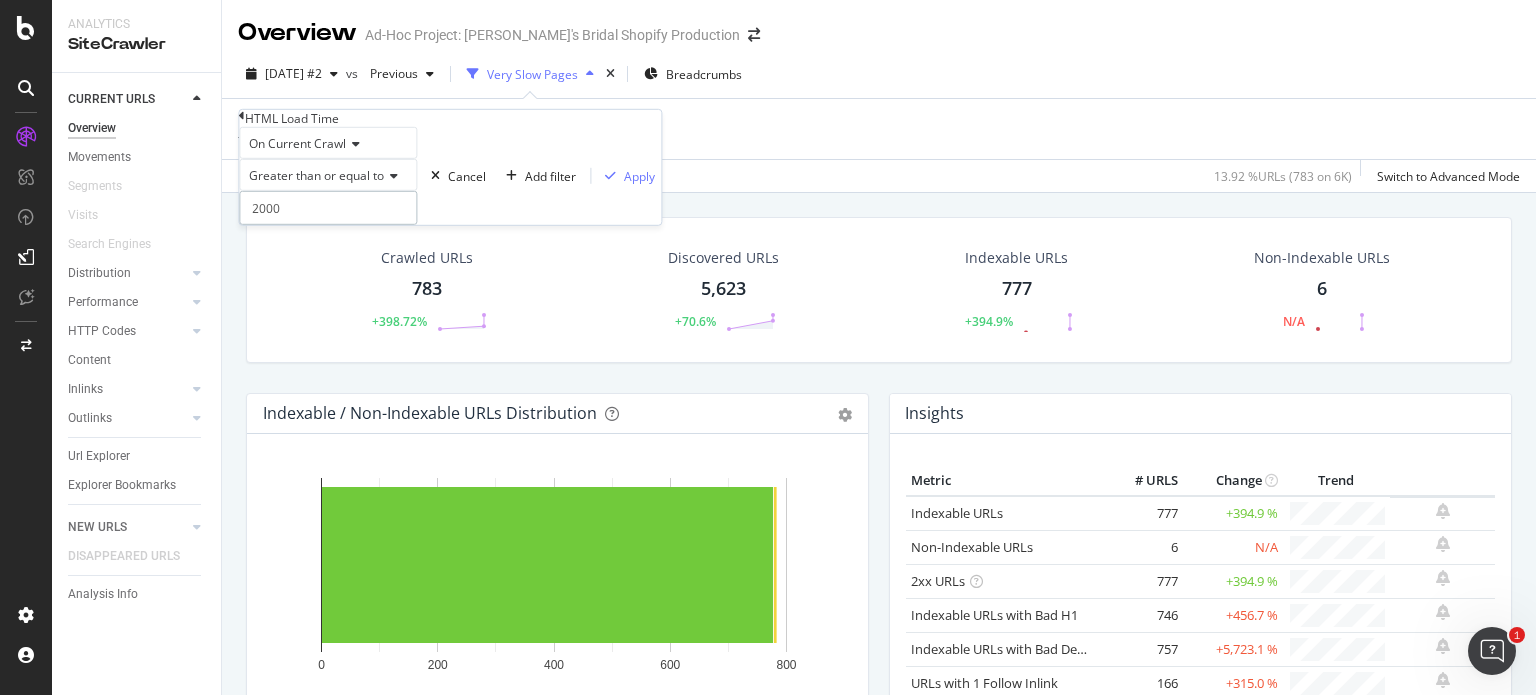 drag, startPoint x: 270, startPoint y: 243, endPoint x: 320, endPoint y: 242, distance: 50.01 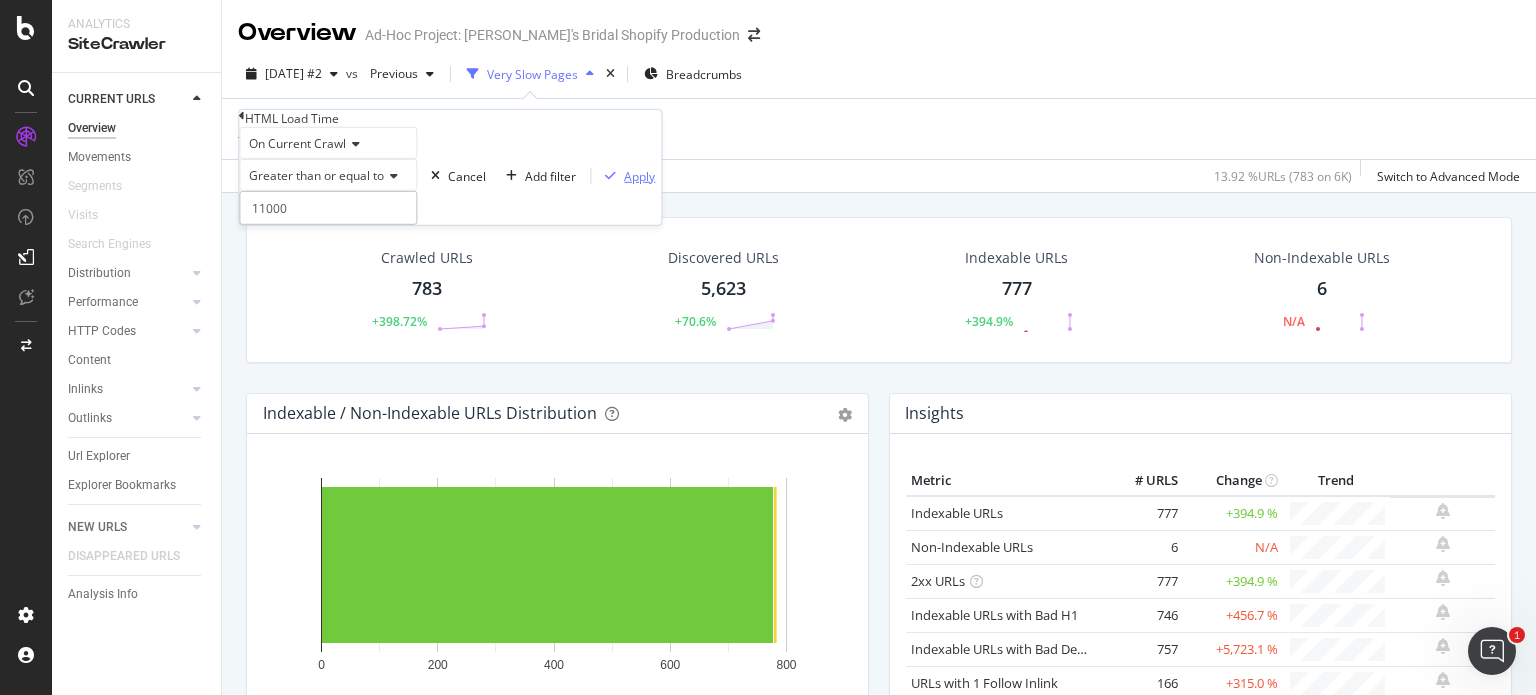type on "11000" 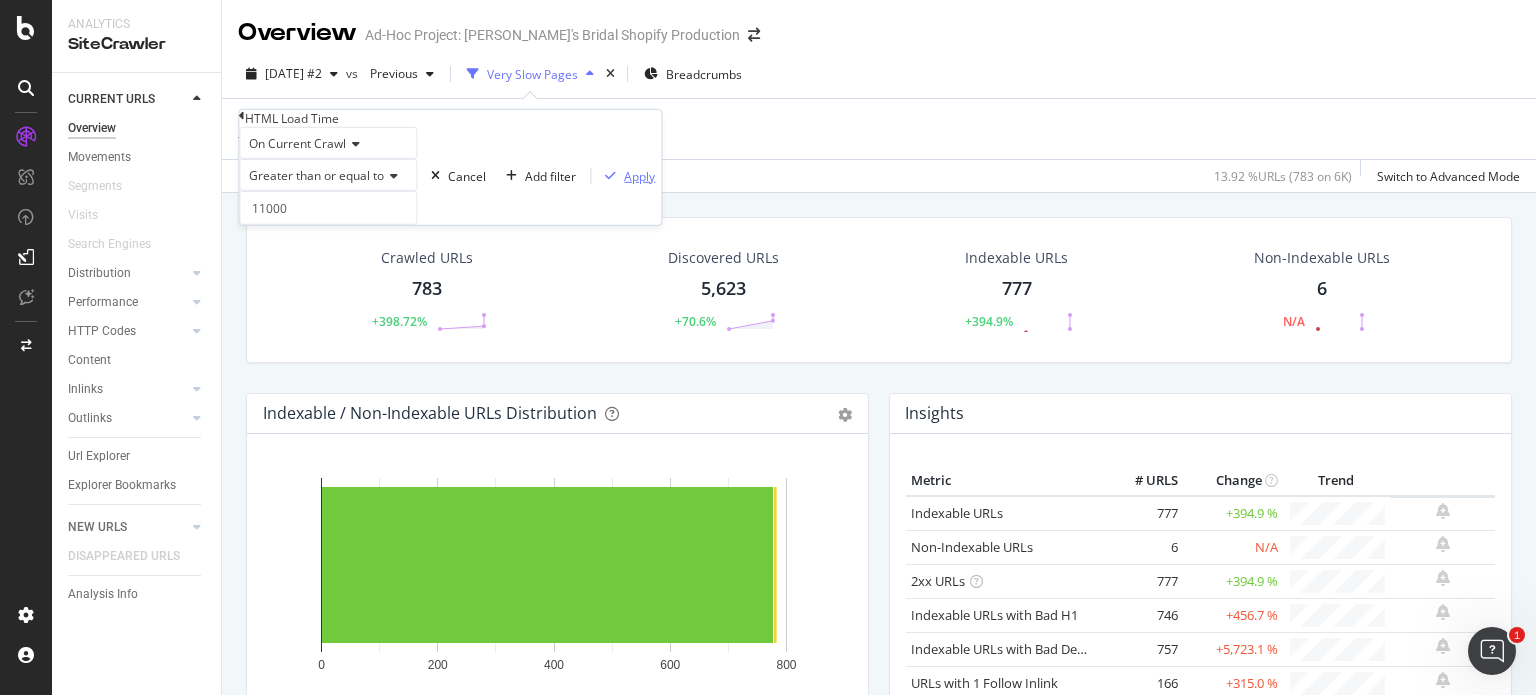 click on "Apply" at bounding box center [639, 175] 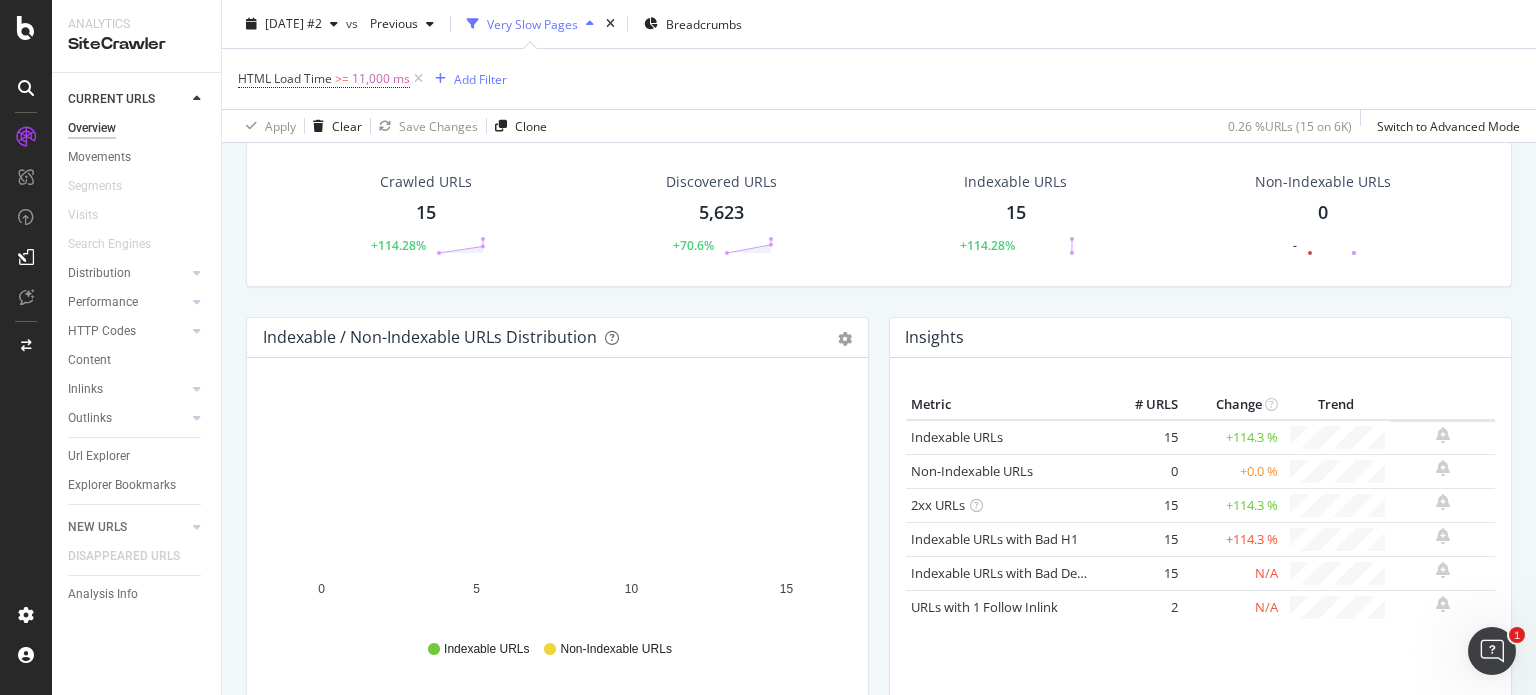 scroll, scrollTop: 0, scrollLeft: 0, axis: both 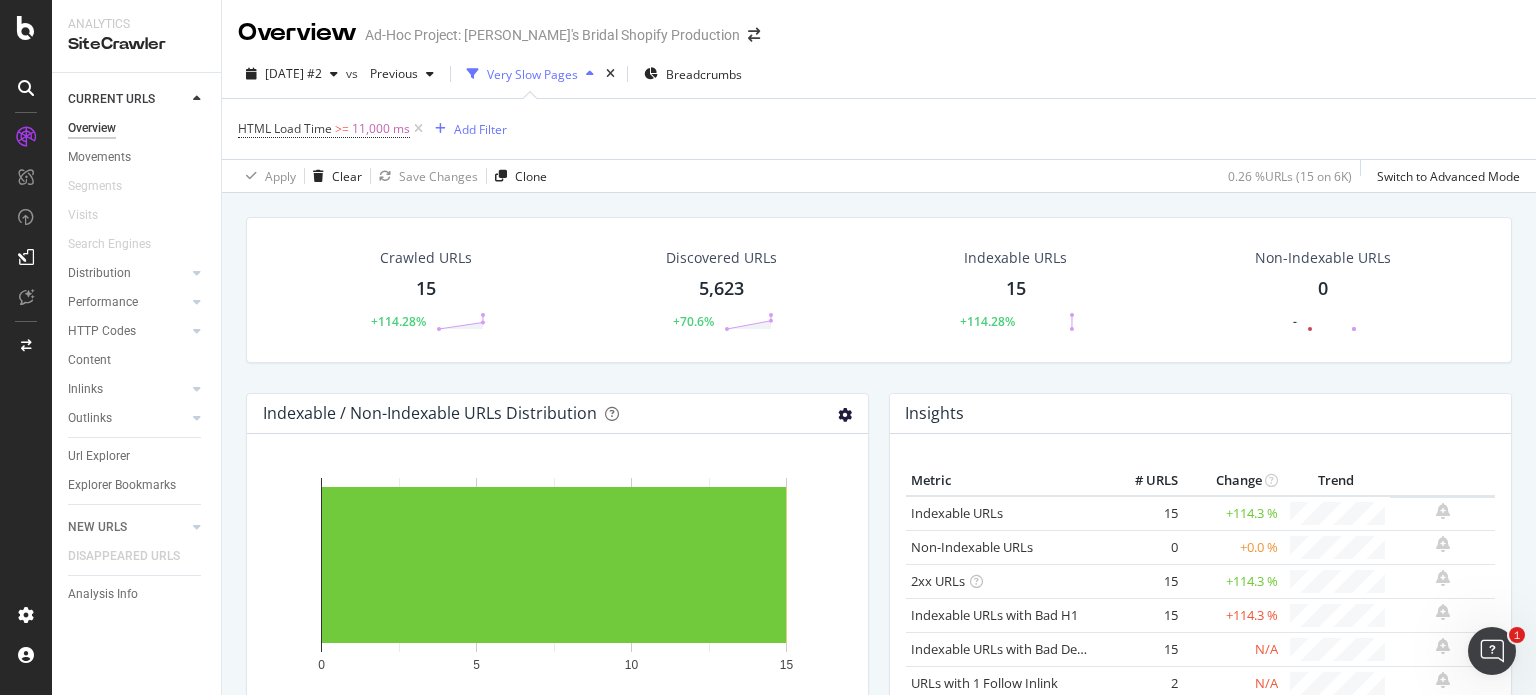 click at bounding box center (845, 415) 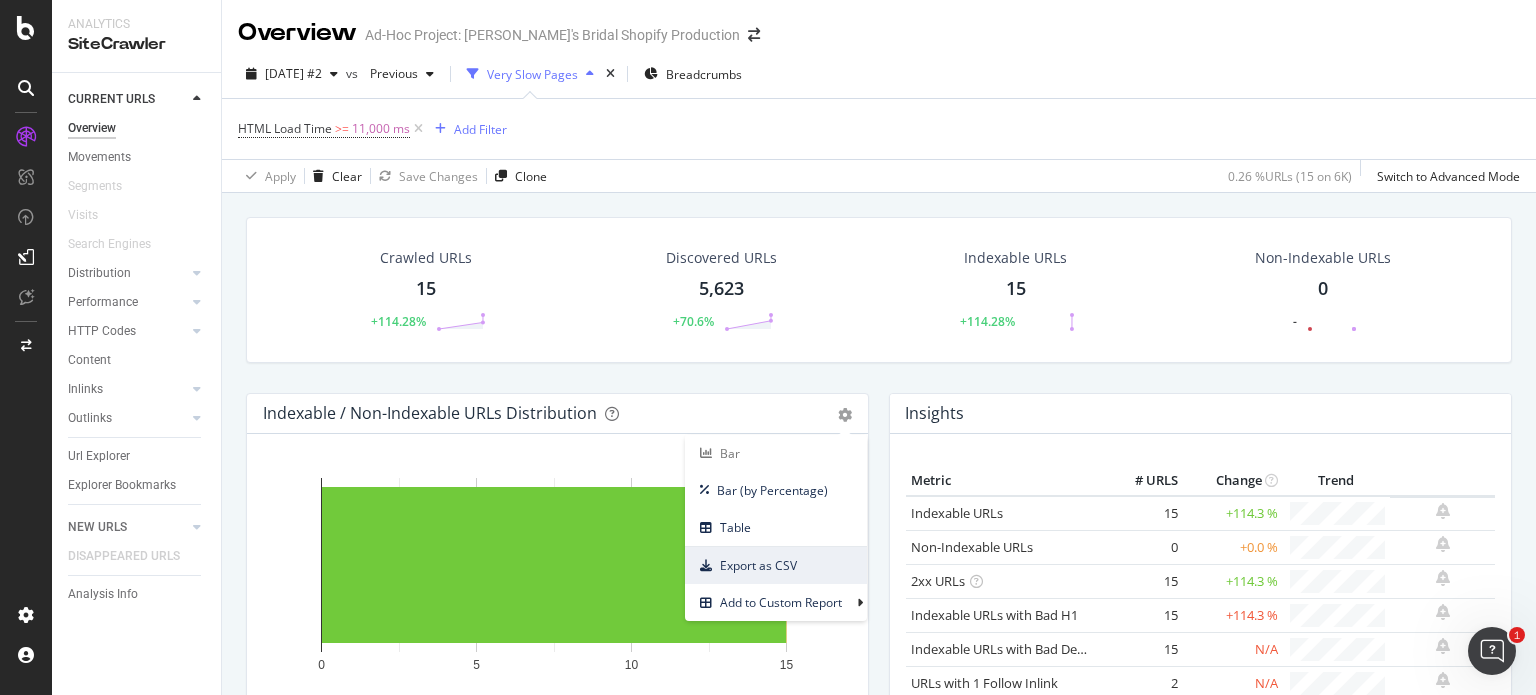 click on "Export as CSV" at bounding box center (776, 565) 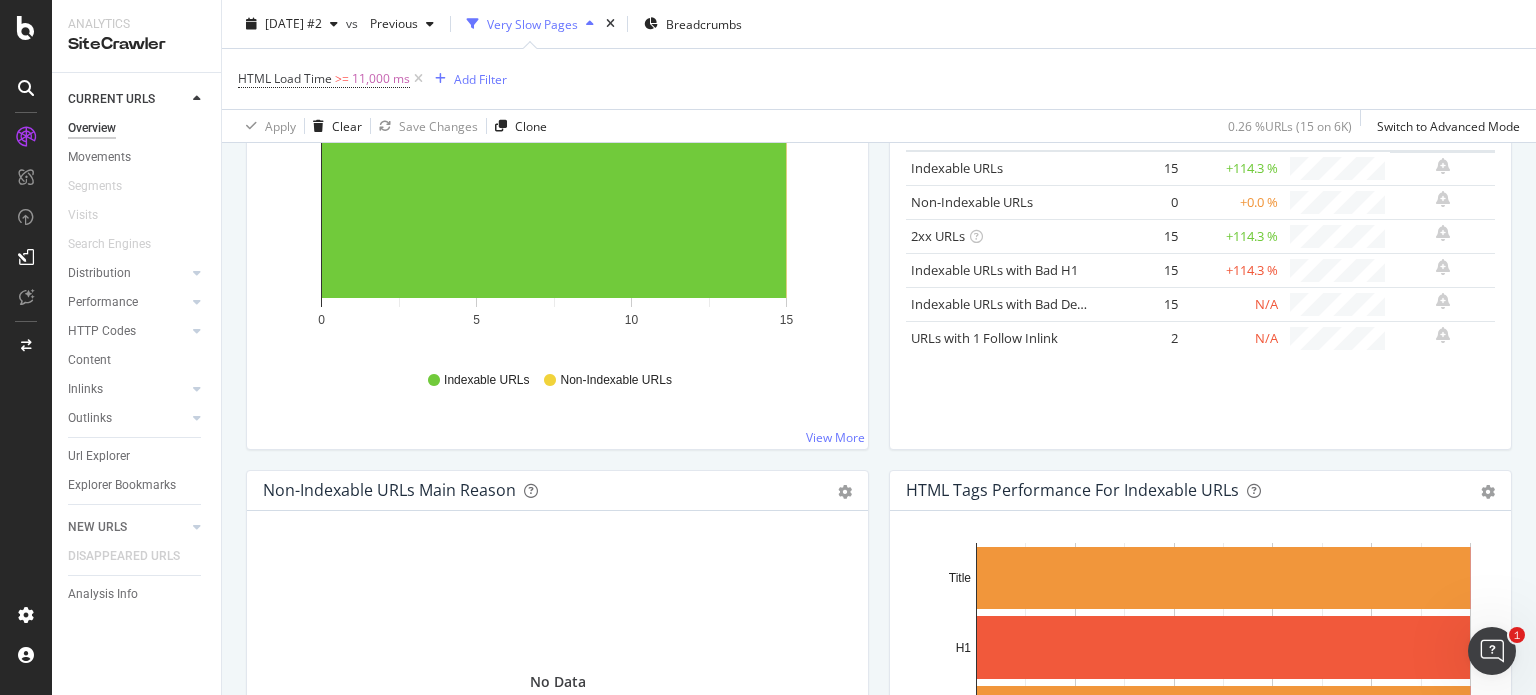 scroll, scrollTop: 500, scrollLeft: 0, axis: vertical 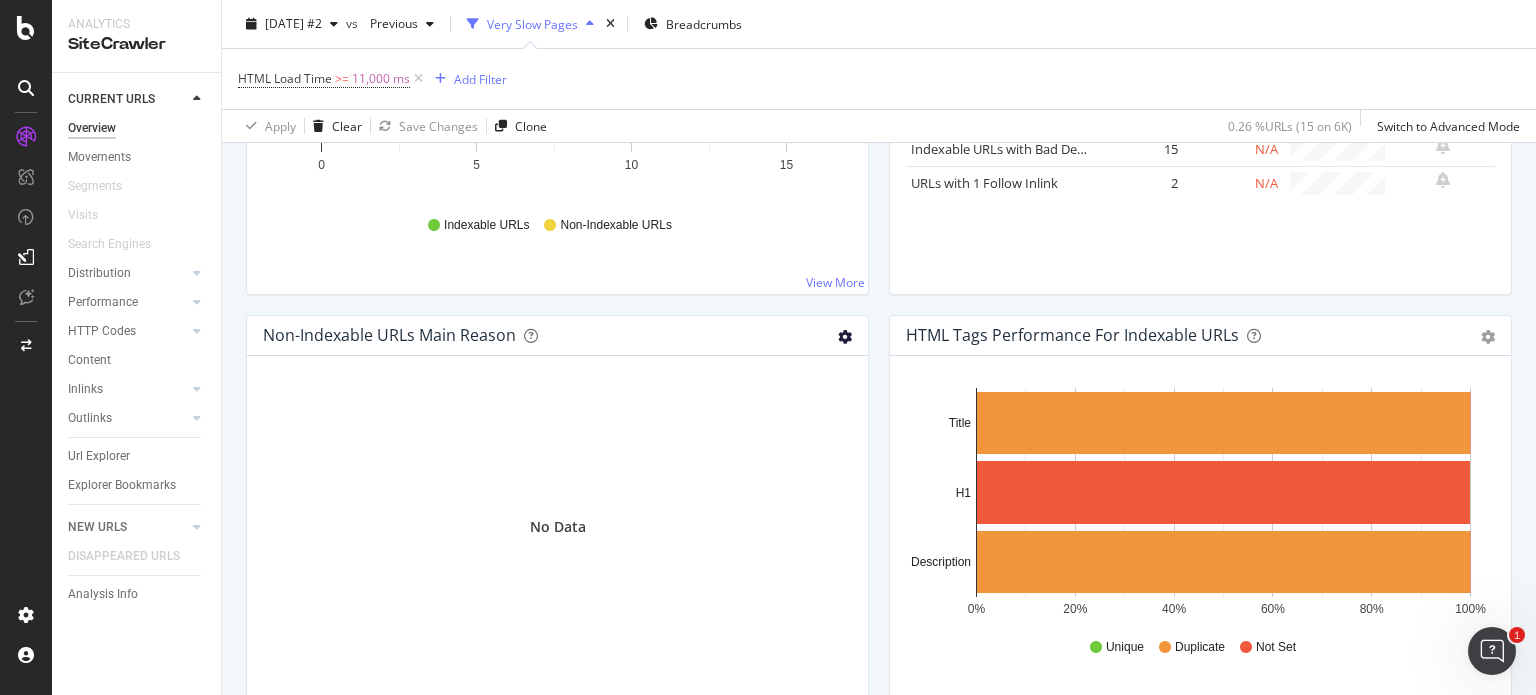 click at bounding box center [845, 337] 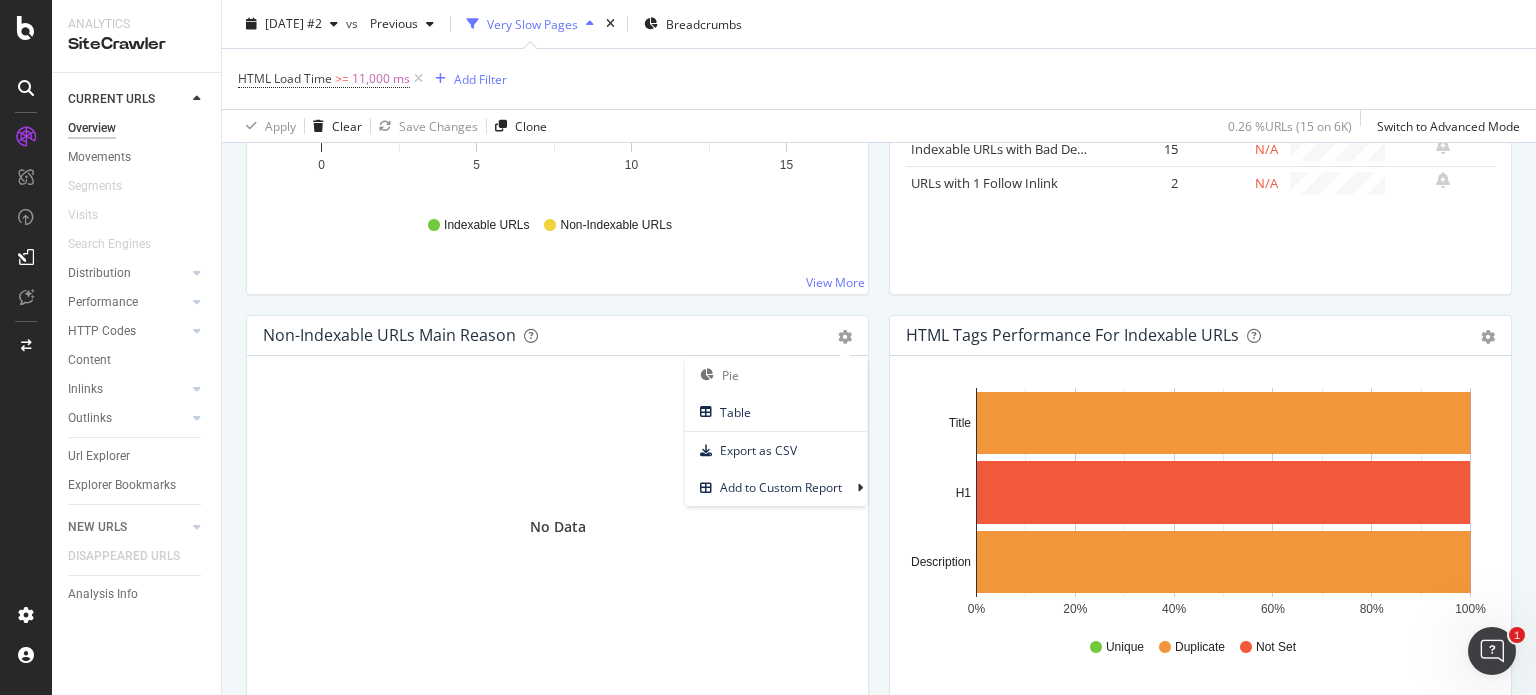 click on "Insights
Metric
# URLS
Change
Trend
Indexable URLs
15
+114.3 %
Non-Indexable URLs
0" at bounding box center (1200, 104) 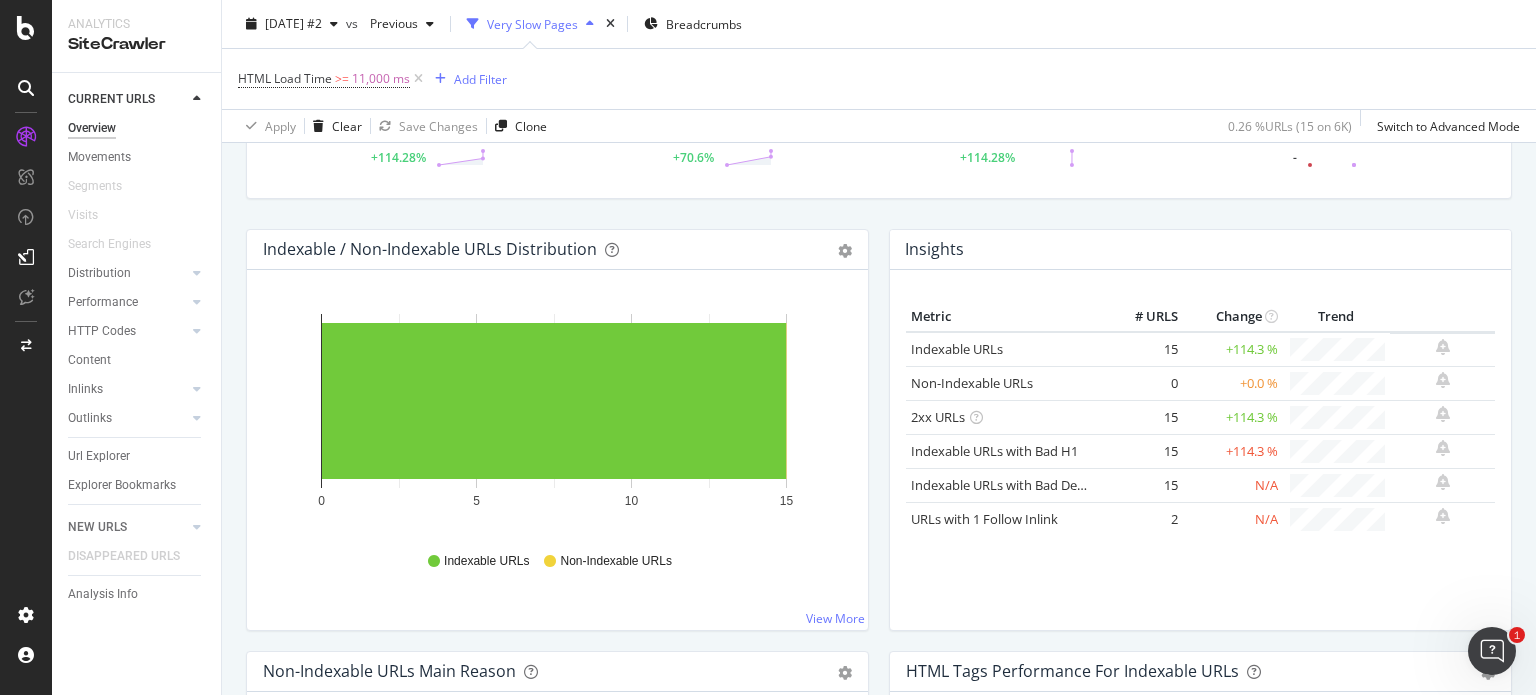 scroll, scrollTop: 200, scrollLeft: 0, axis: vertical 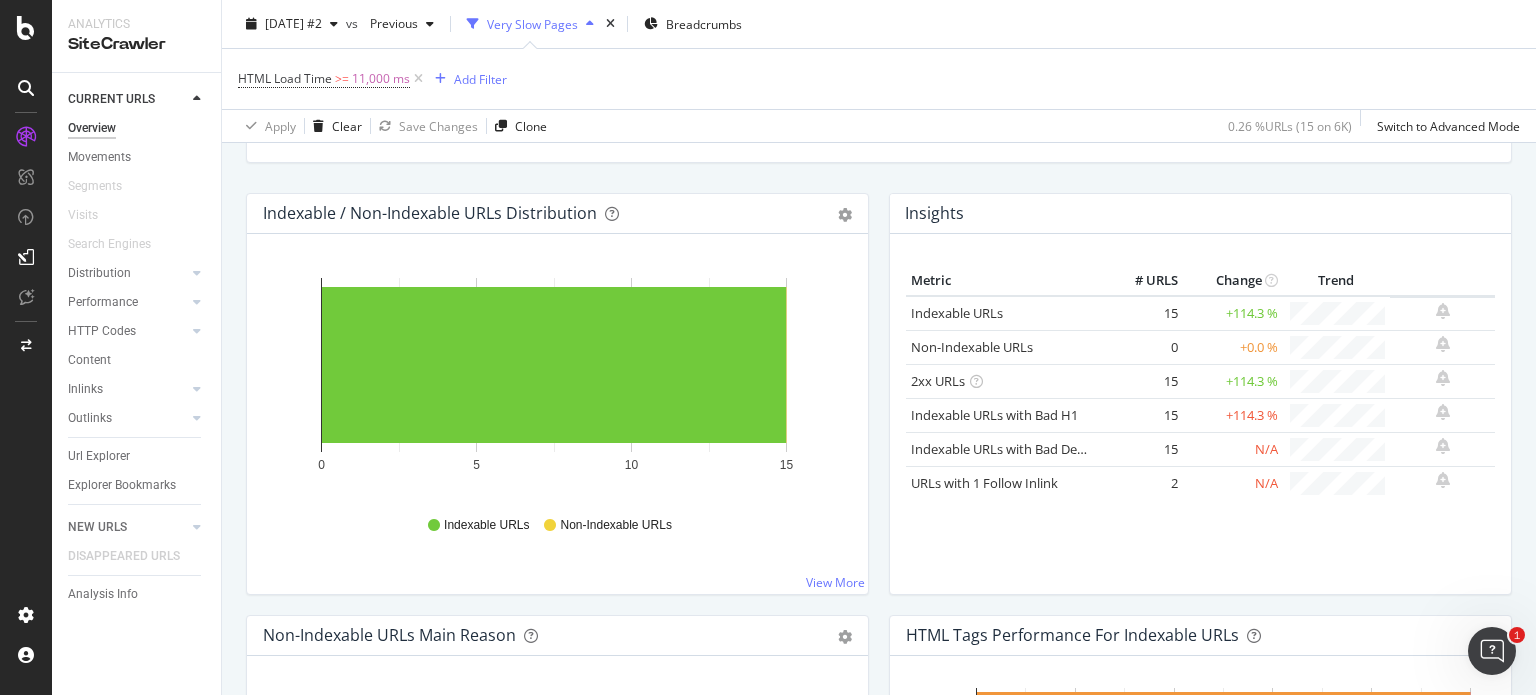 click on "Bar Bar (by Percentage) Table Export as CSV Add to Custom Report" at bounding box center [845, 213] 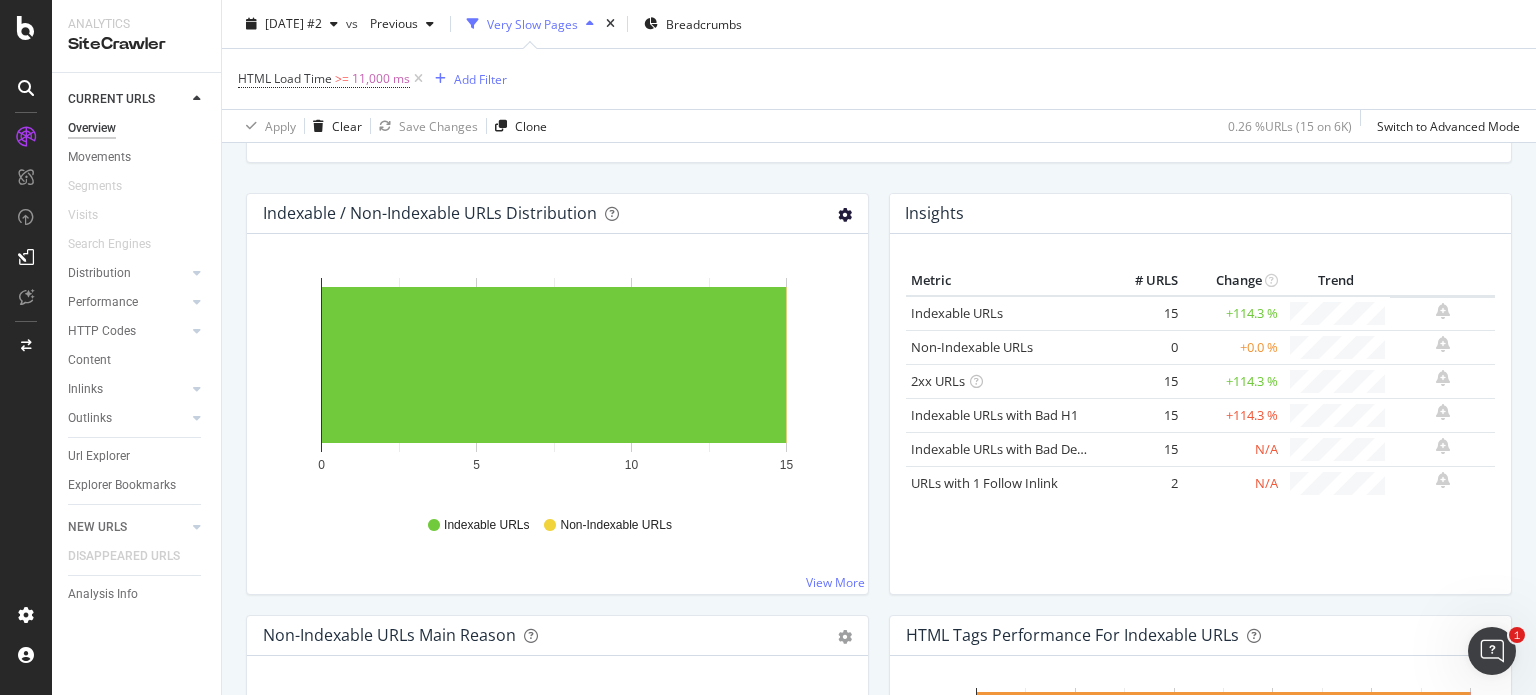 click at bounding box center [845, 215] 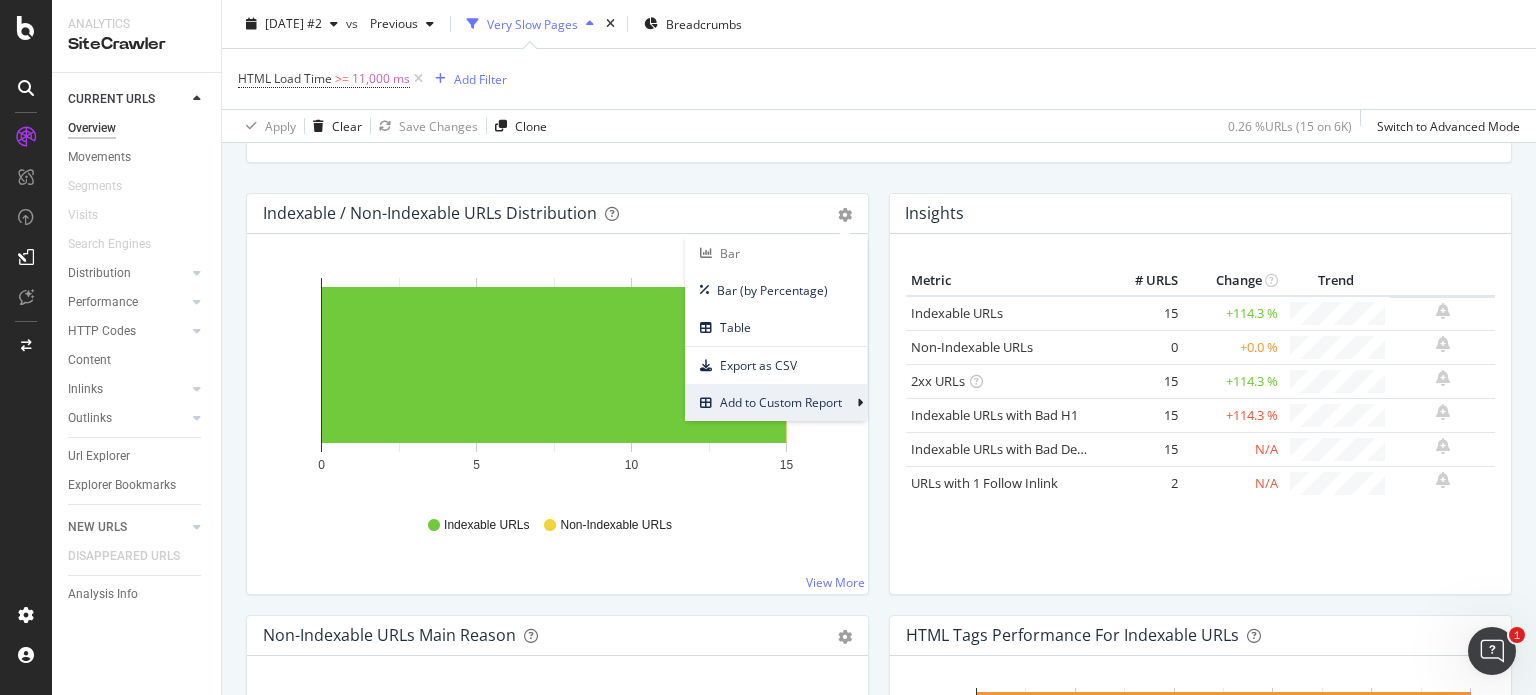 click on "Add to Custom Report" at bounding box center [771, 402] 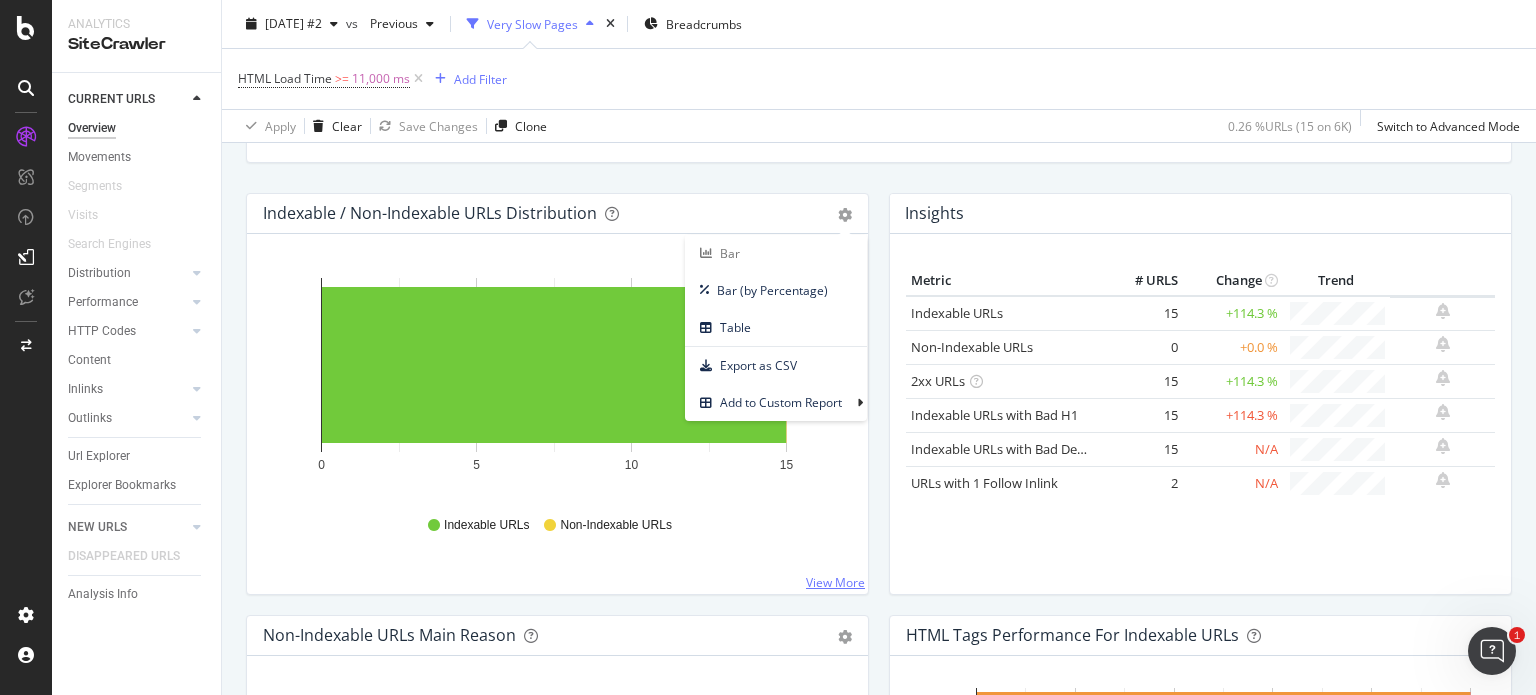 click on "View More" at bounding box center (835, 582) 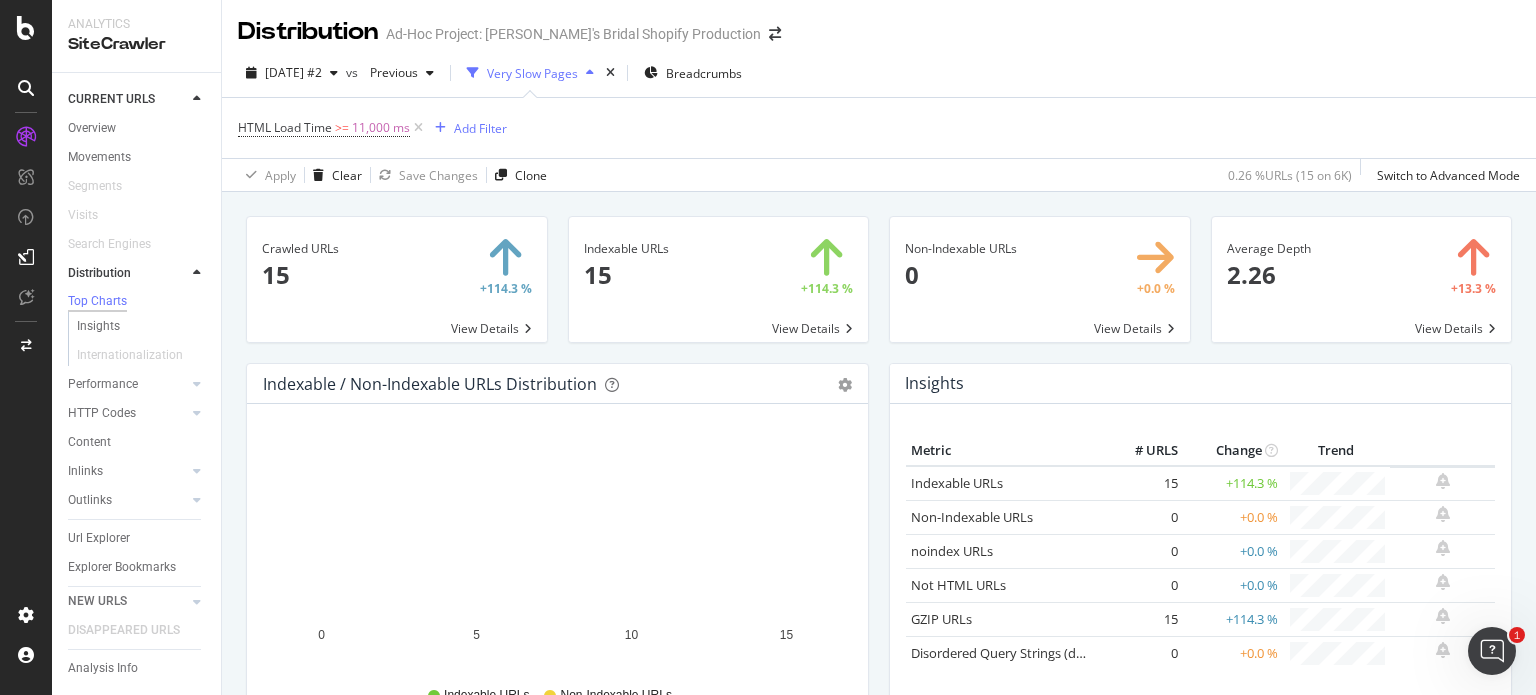 scroll, scrollTop: 0, scrollLeft: 0, axis: both 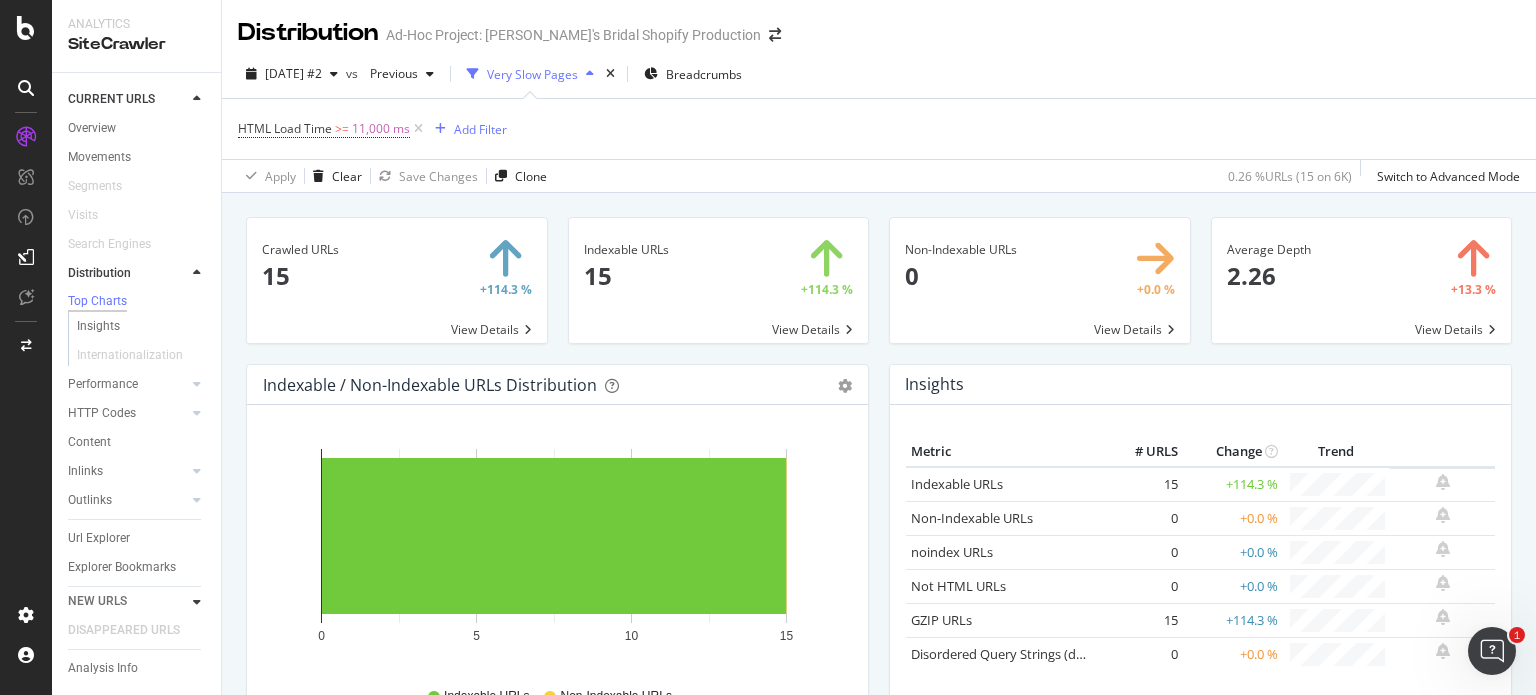 click at bounding box center (197, 602) 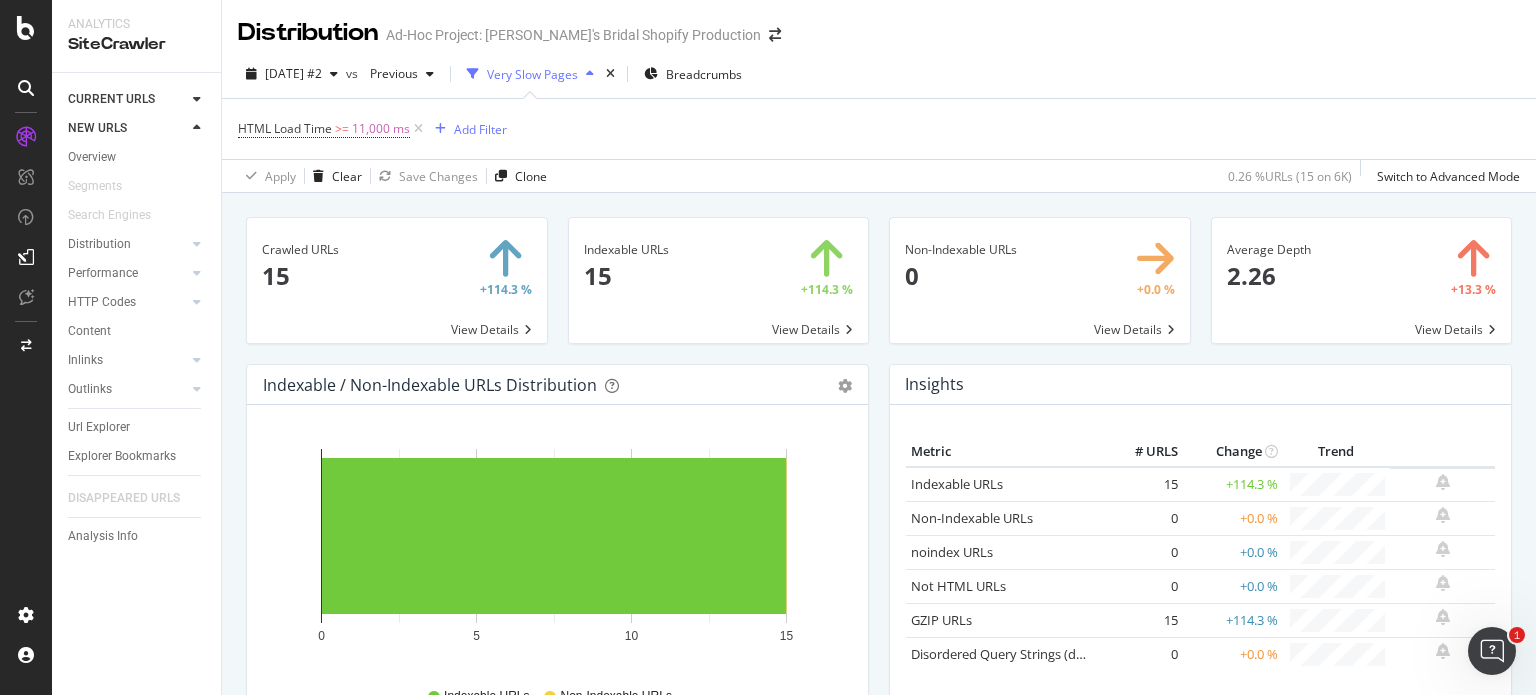 click at bounding box center [197, 128] 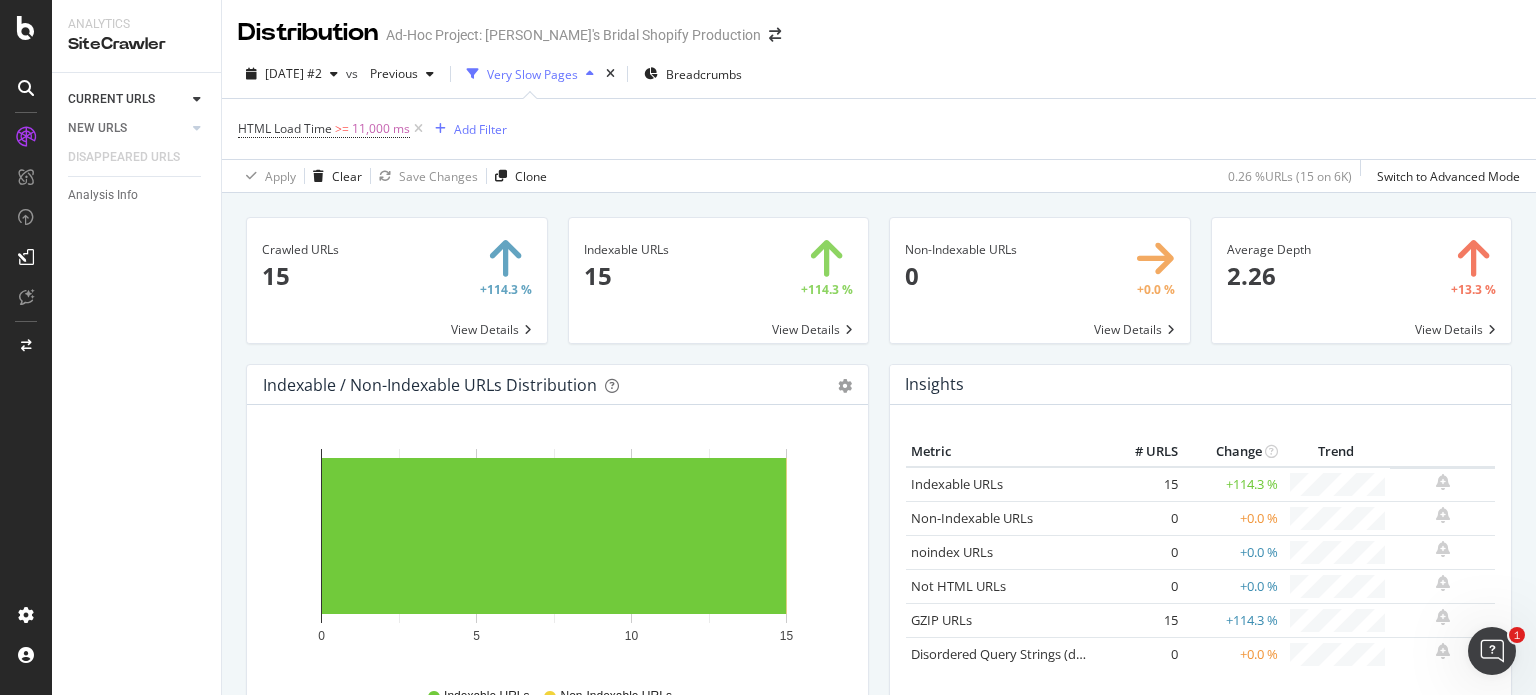 click at bounding box center [197, 99] 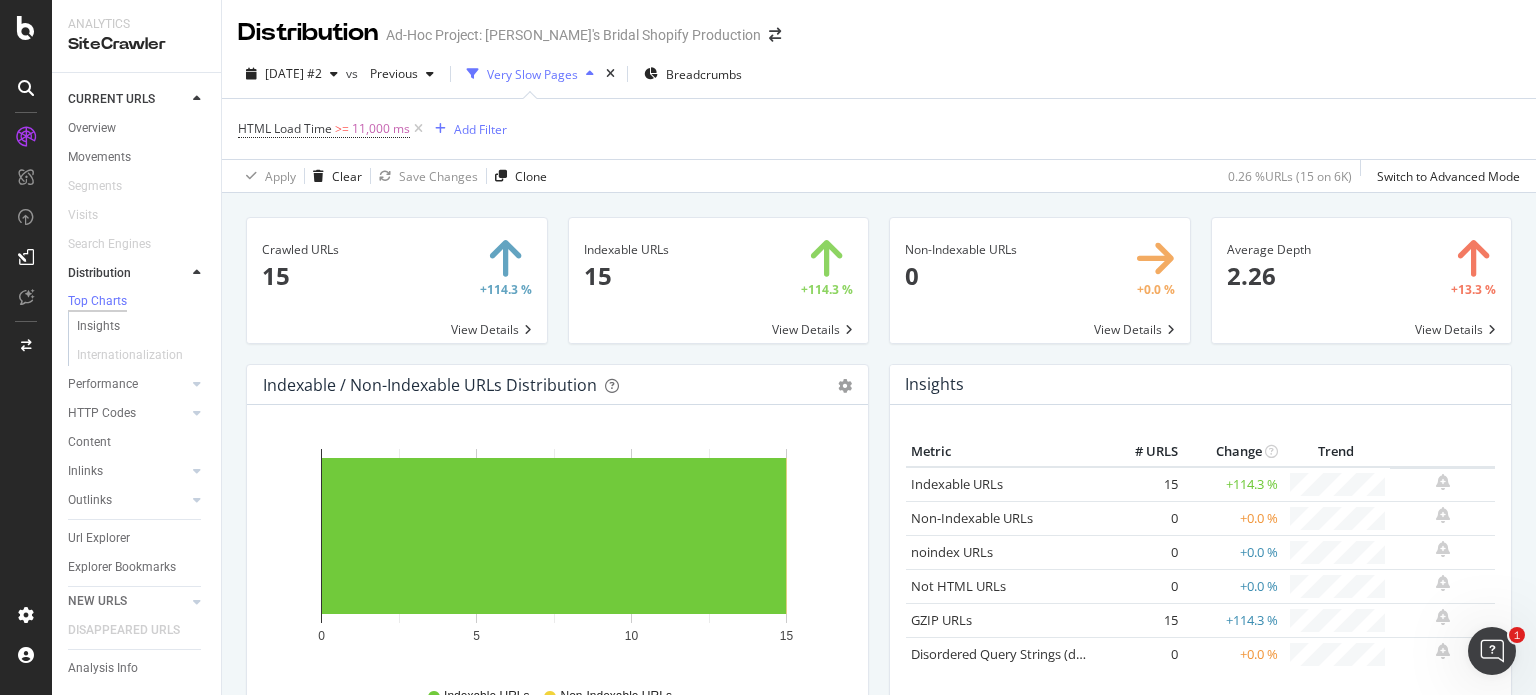 click at bounding box center [397, 280] 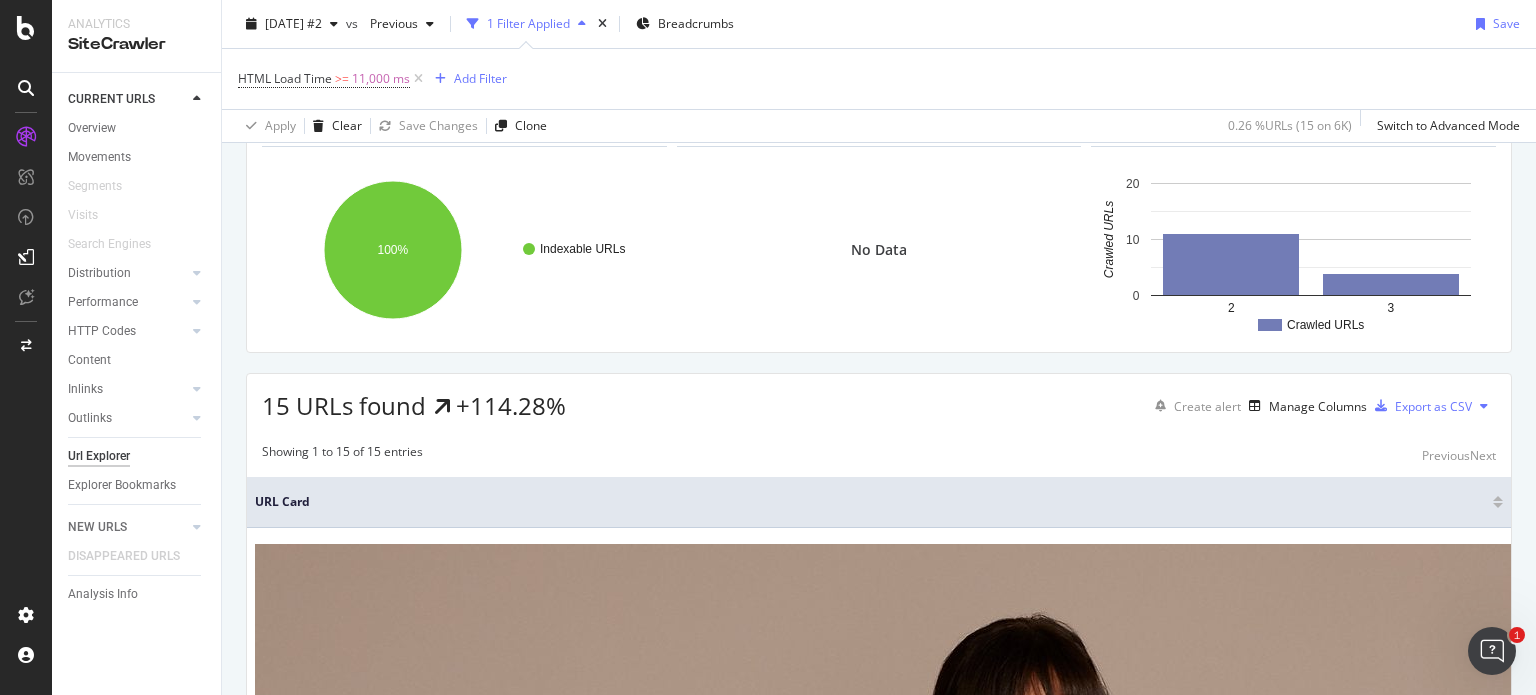 scroll, scrollTop: 73, scrollLeft: 0, axis: vertical 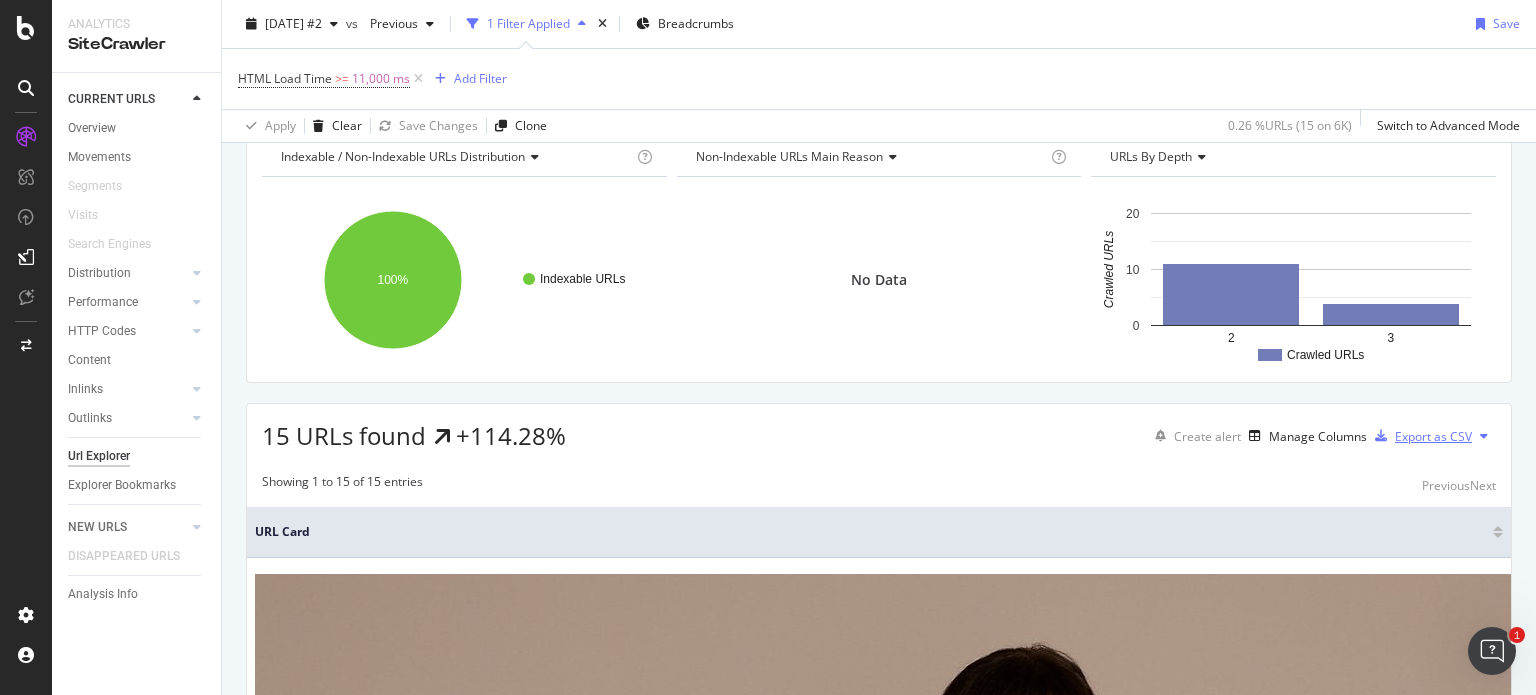 click on "Export as CSV" at bounding box center [1433, 436] 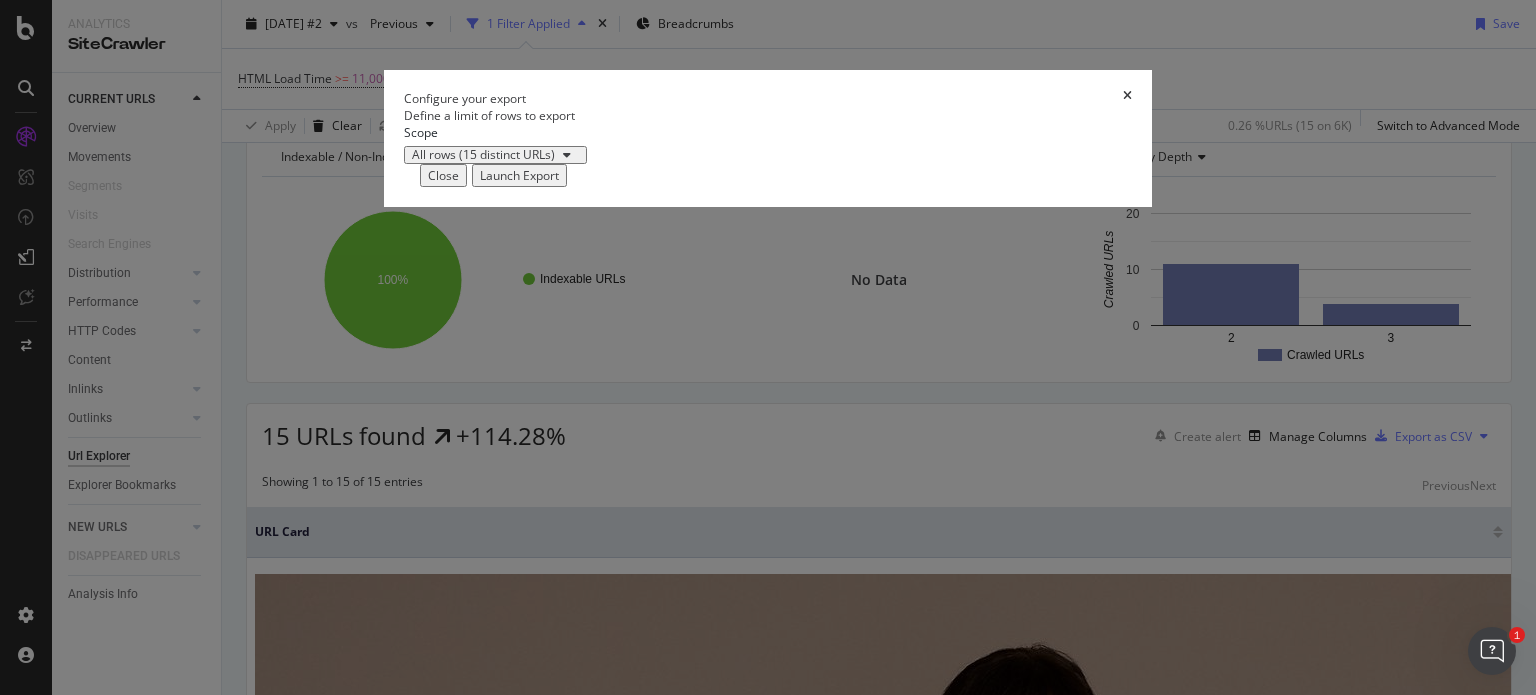 click on "Launch Export" at bounding box center [519, 175] 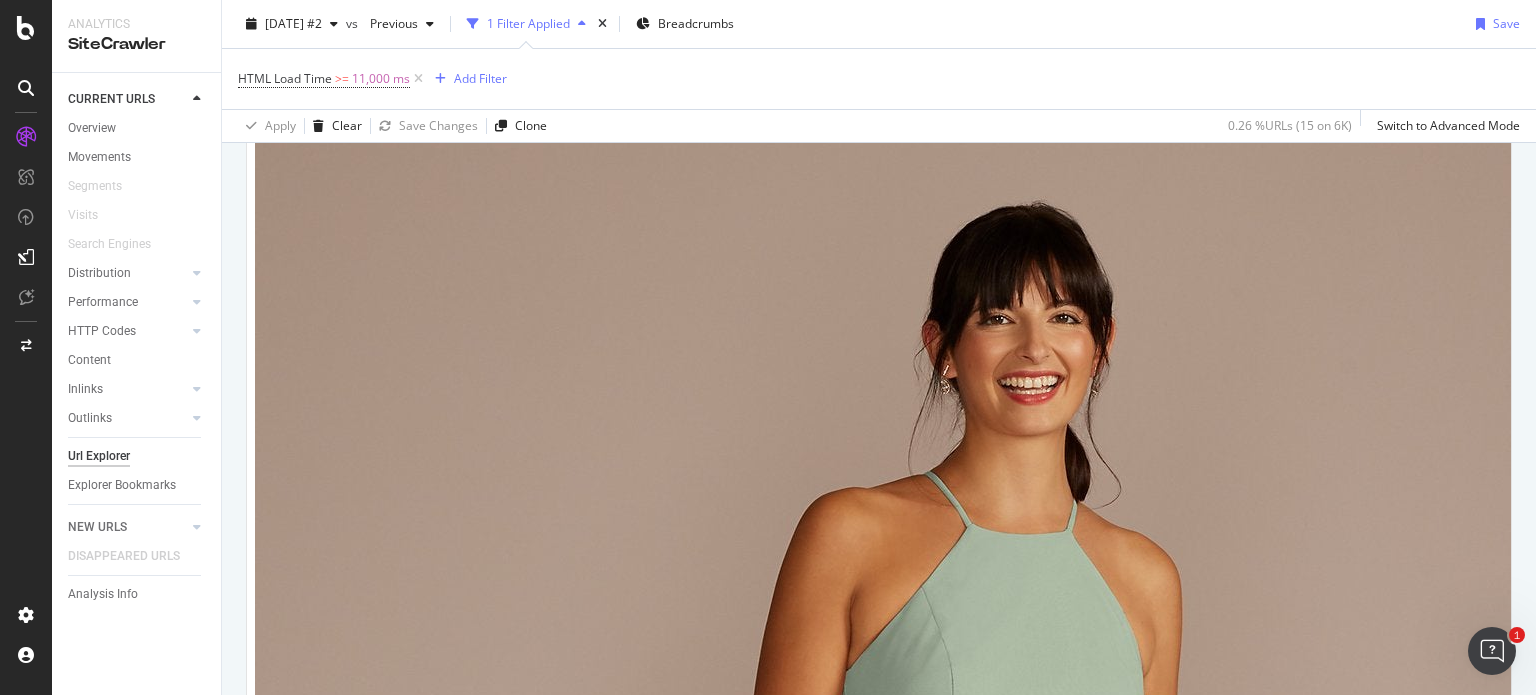 scroll, scrollTop: 15, scrollLeft: 0, axis: vertical 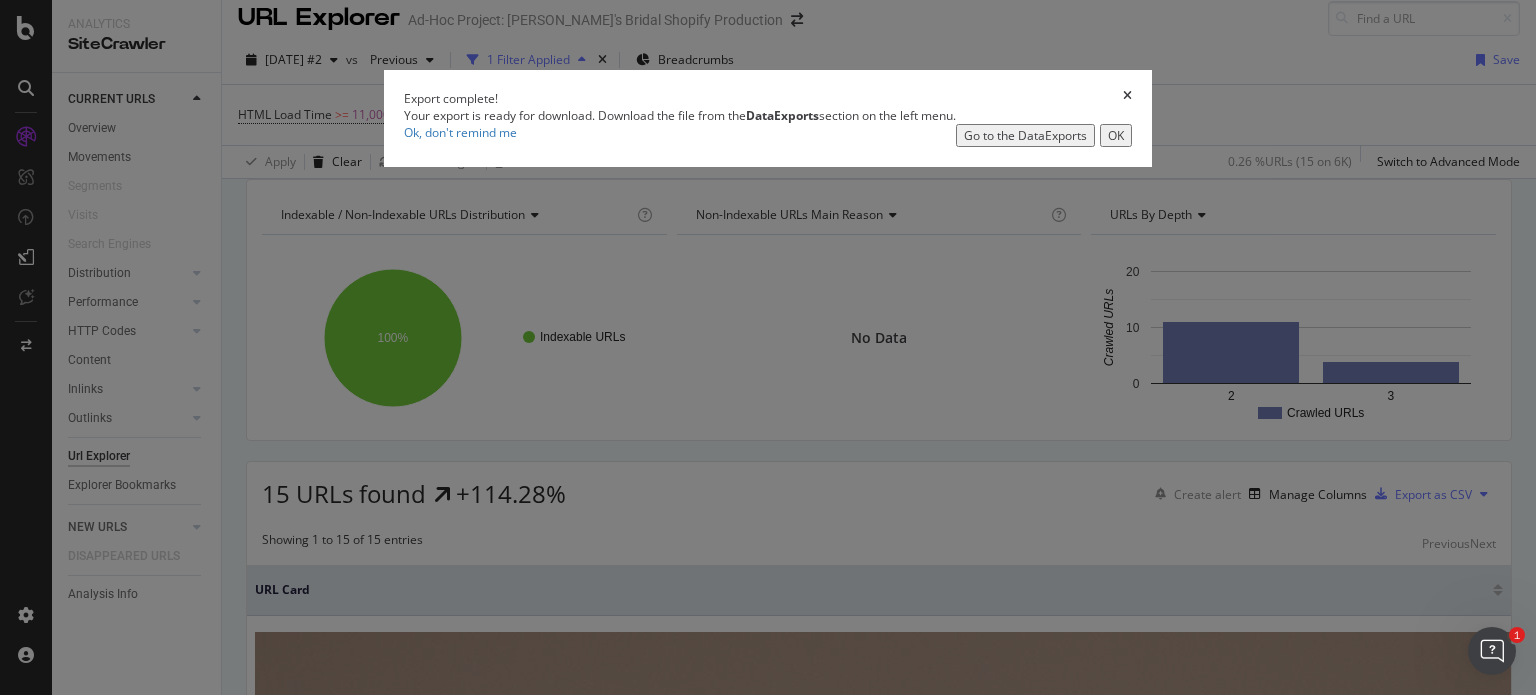click on "Go to the DataExports" at bounding box center (1025, 135) 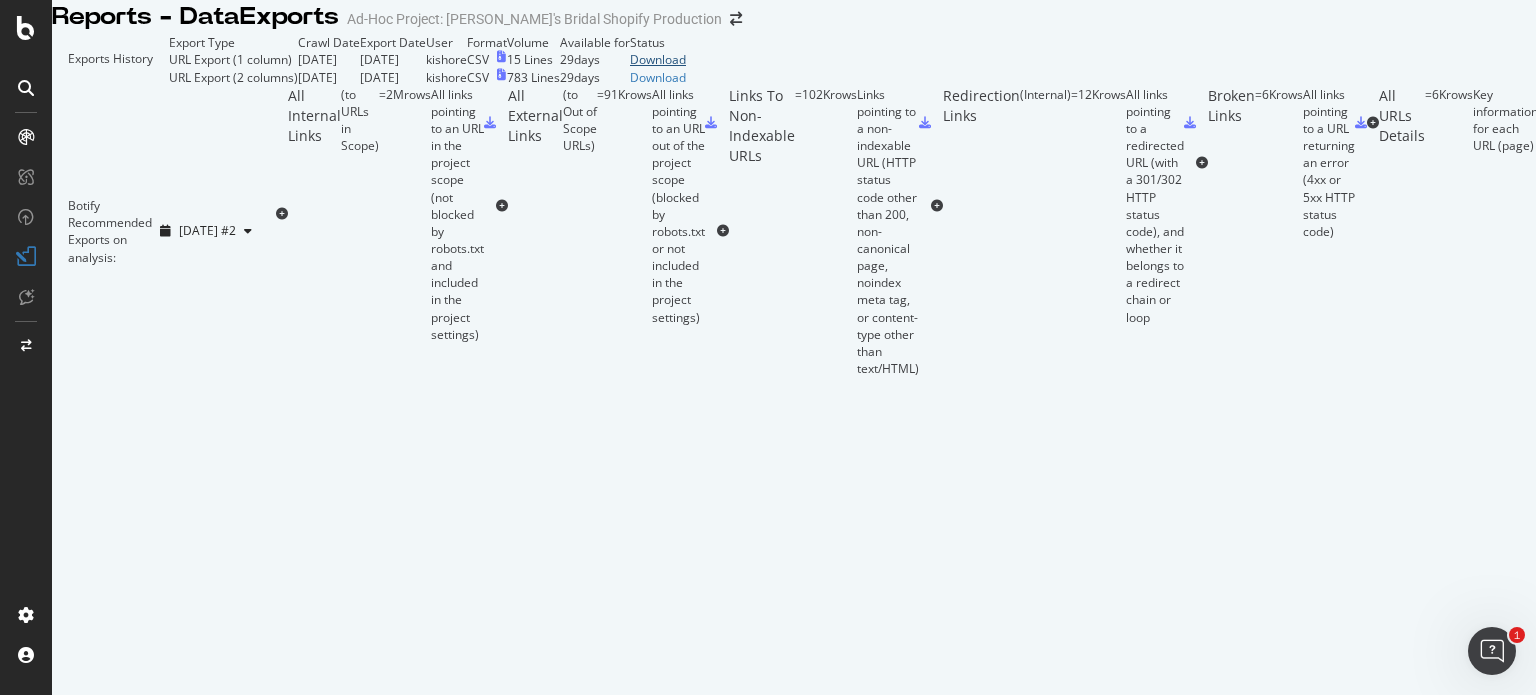 click on "Download" at bounding box center [658, 59] 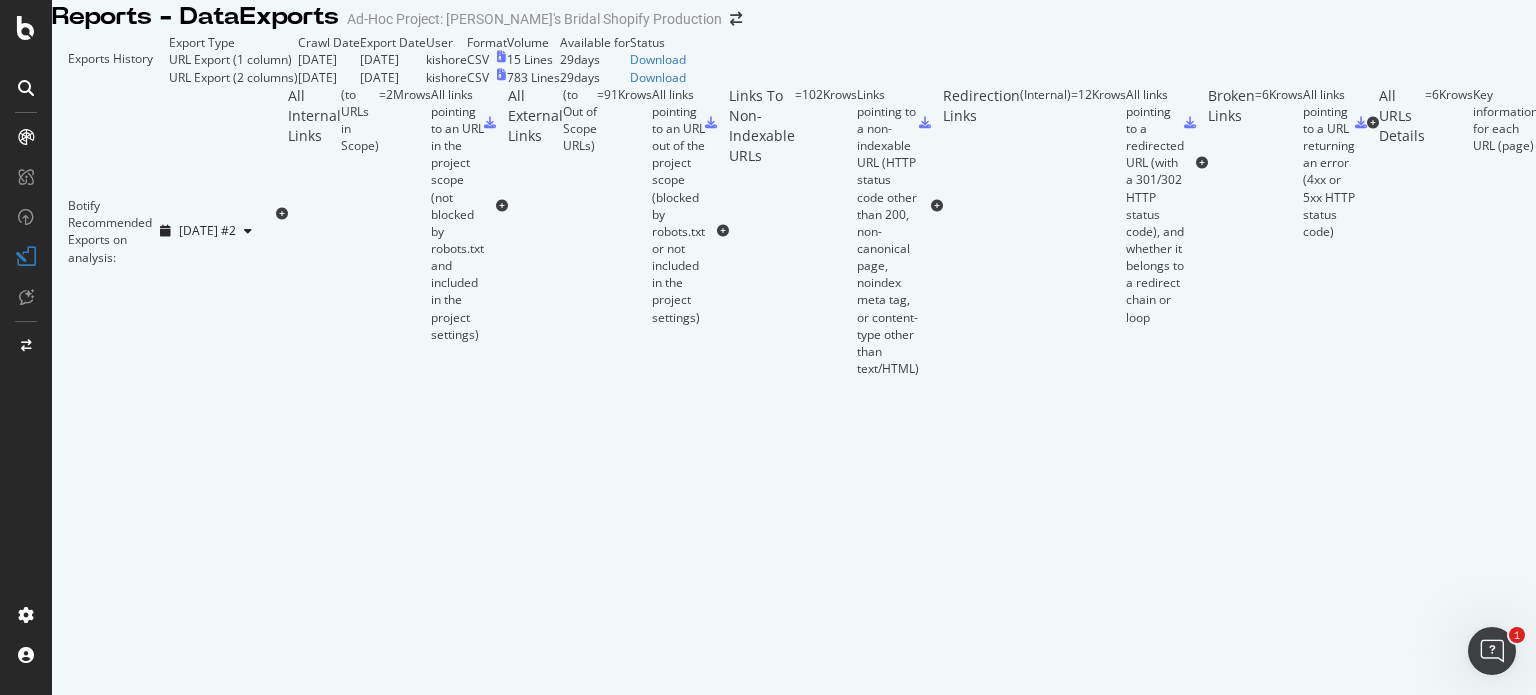 click on "Reports - DataExports Ad-Hoc Project: [PERSON_NAME]'s Bridal Shopify Production" at bounding box center [794, 17] 